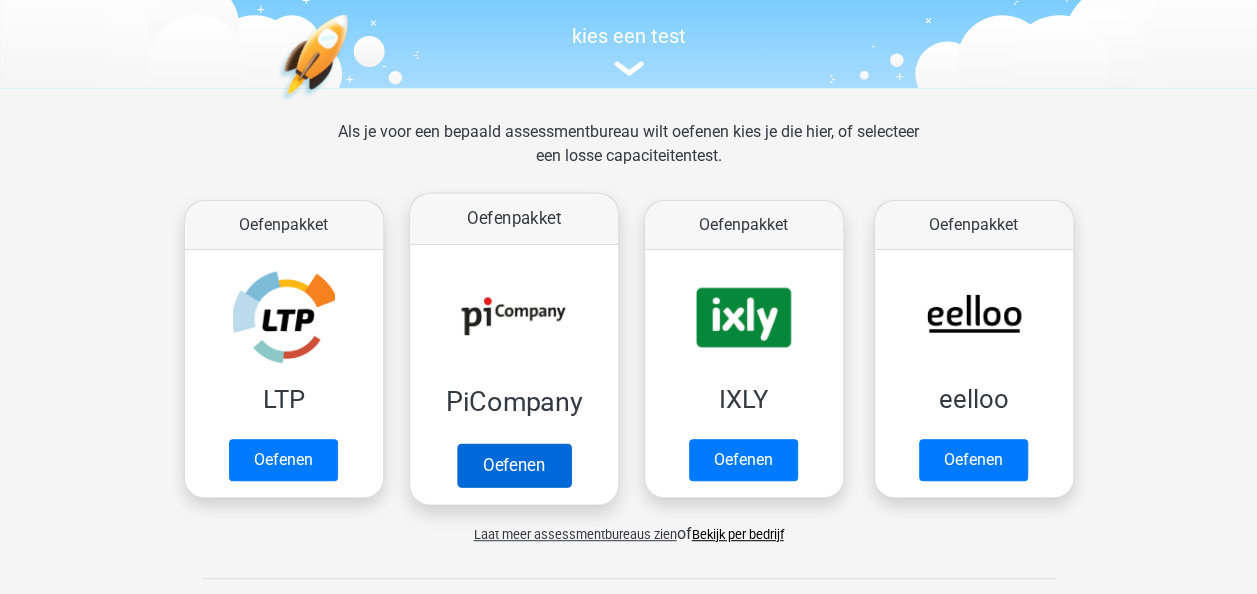 scroll, scrollTop: 200, scrollLeft: 0, axis: vertical 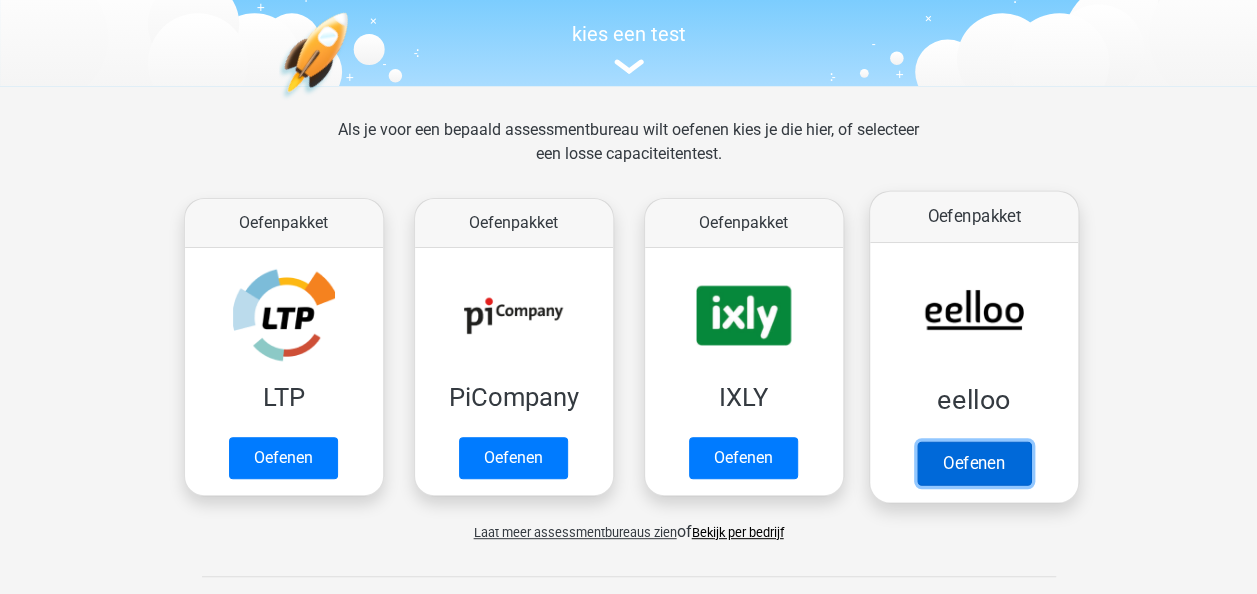 click on "Oefenen" at bounding box center (973, 463) 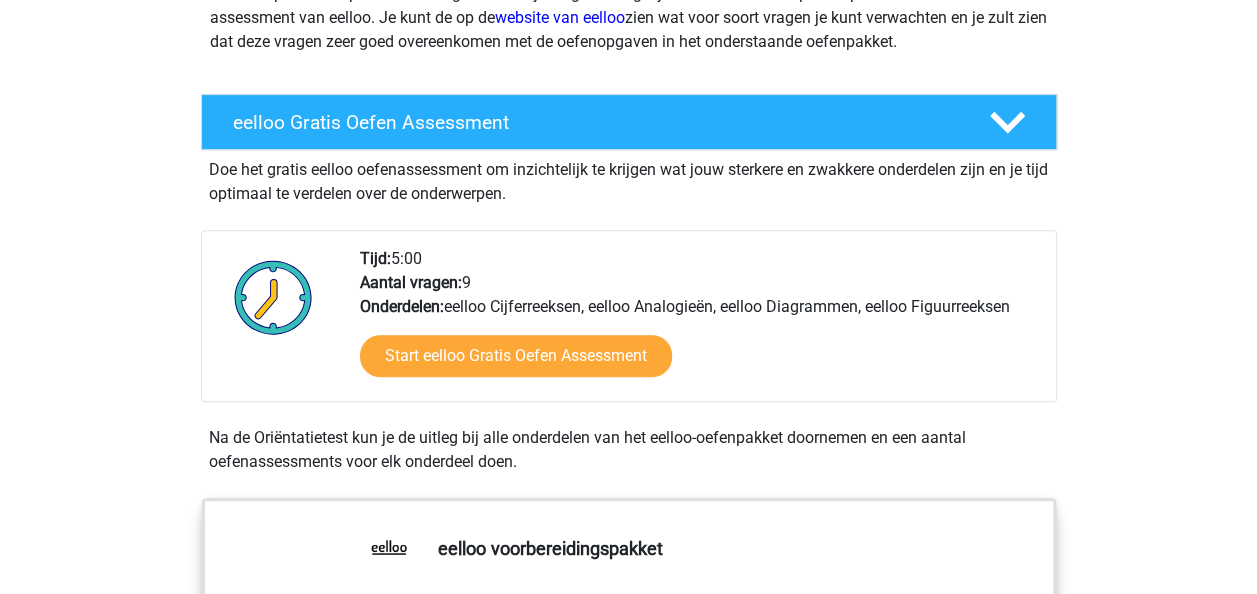 scroll, scrollTop: 300, scrollLeft: 0, axis: vertical 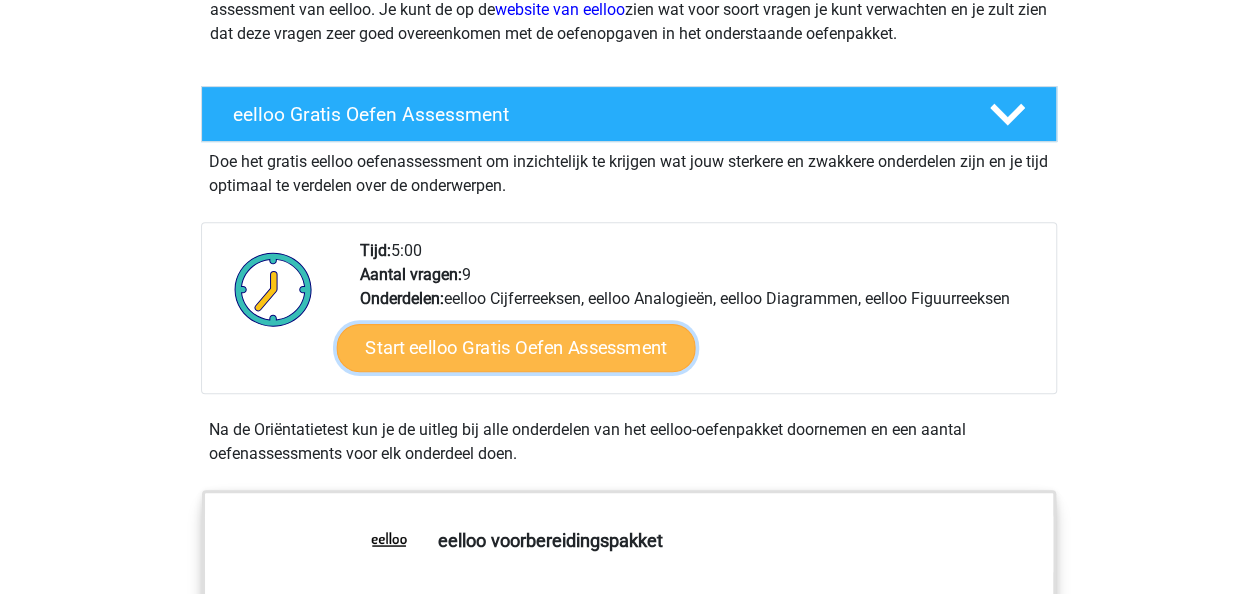 click on "Start eelloo Gratis Oefen Assessment" at bounding box center (515, 348) 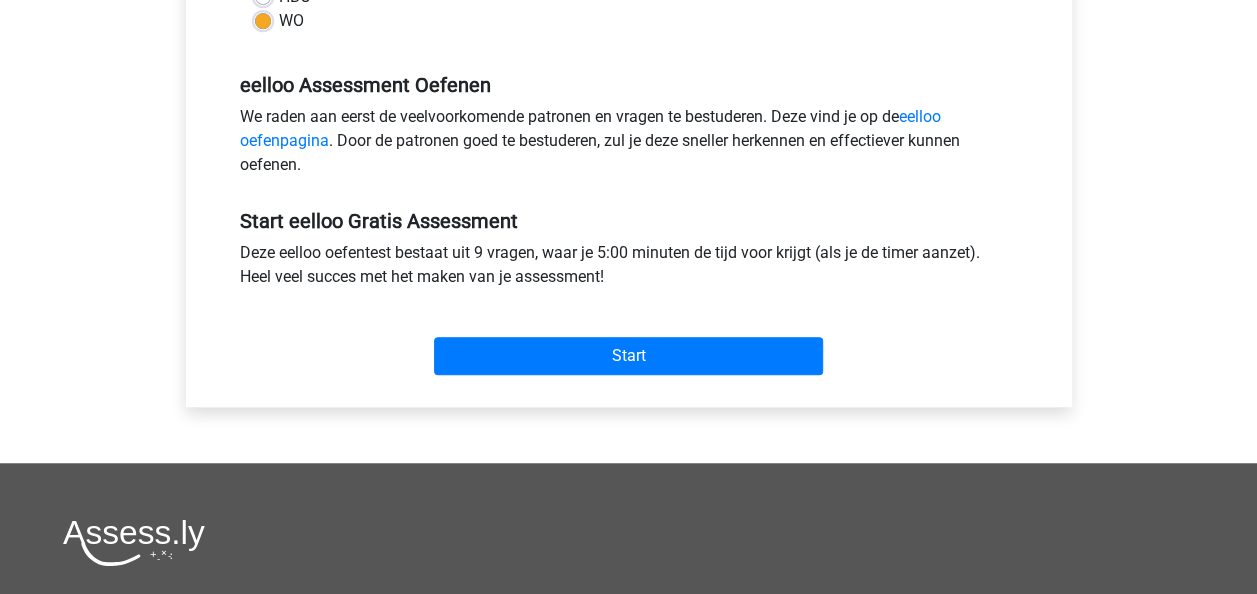 scroll, scrollTop: 600, scrollLeft: 0, axis: vertical 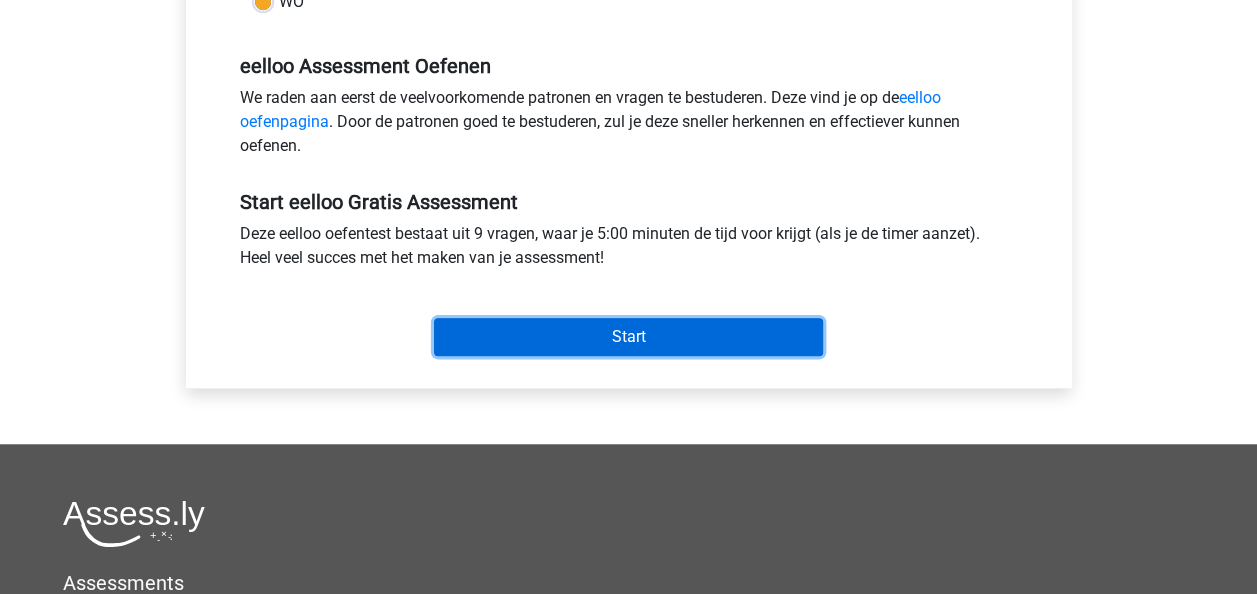 click on "Start" at bounding box center (628, 337) 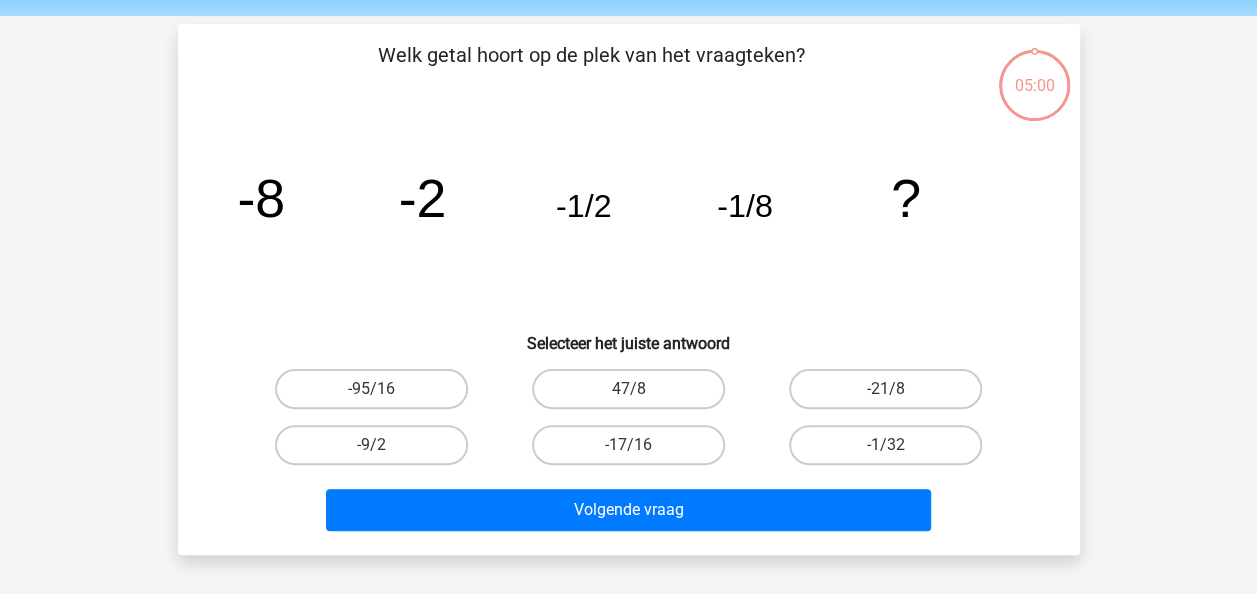 scroll, scrollTop: 100, scrollLeft: 0, axis: vertical 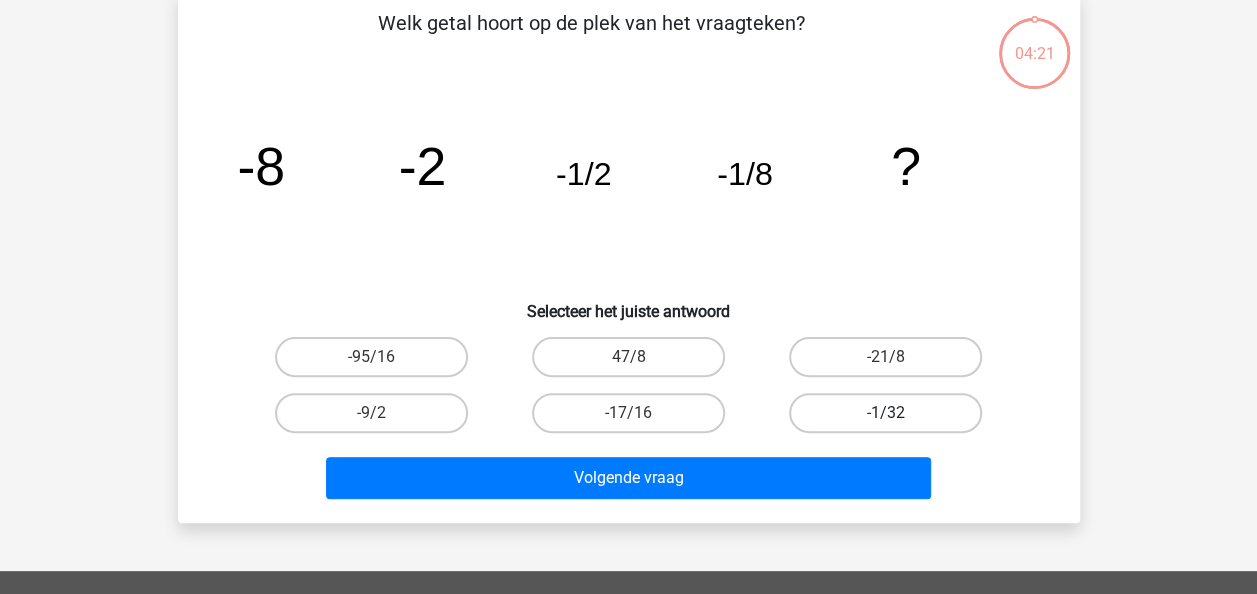 click on "-1/32" at bounding box center [885, 413] 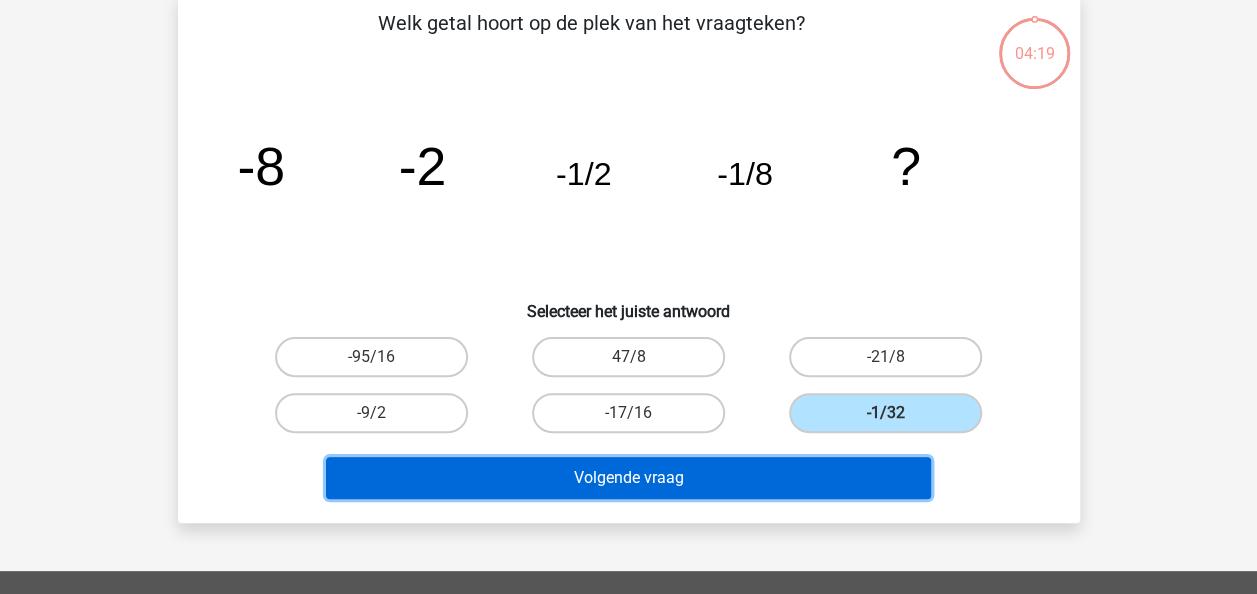 click on "Volgende vraag" at bounding box center [628, 478] 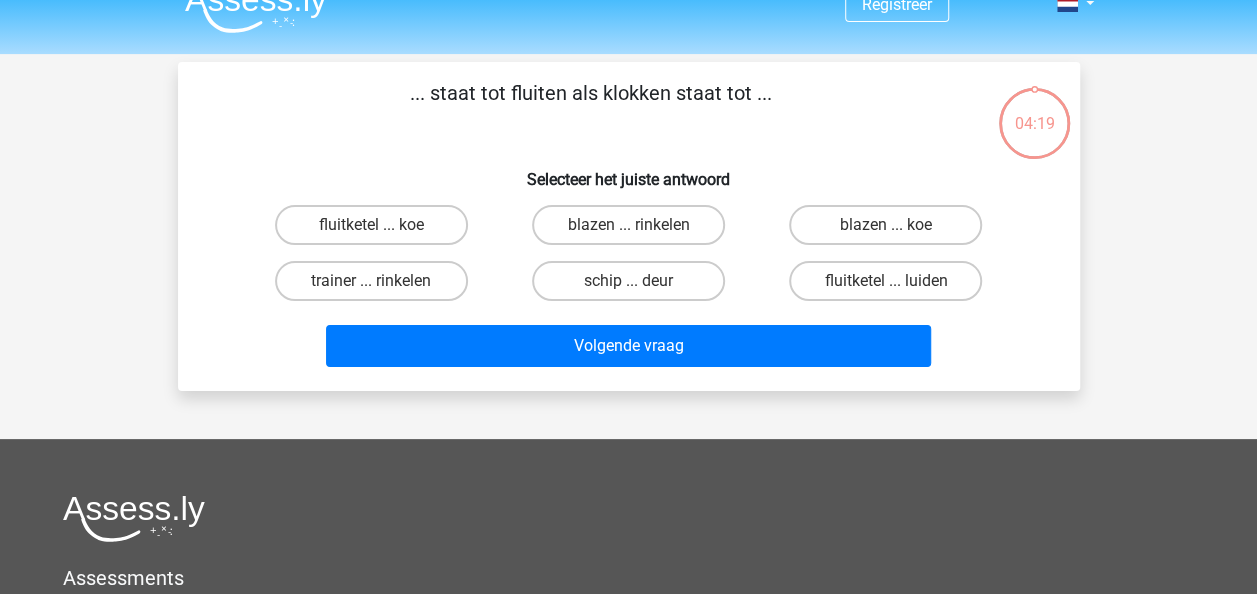 scroll, scrollTop: 0, scrollLeft: 0, axis: both 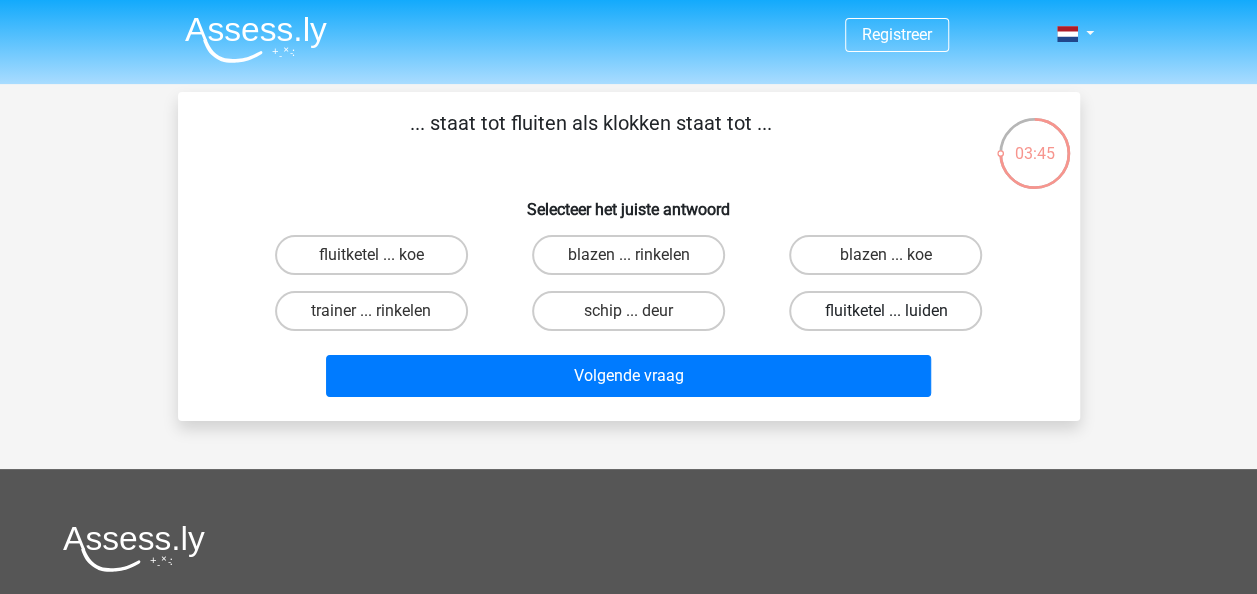 click on "fluitketel ... luiden" at bounding box center [885, 311] 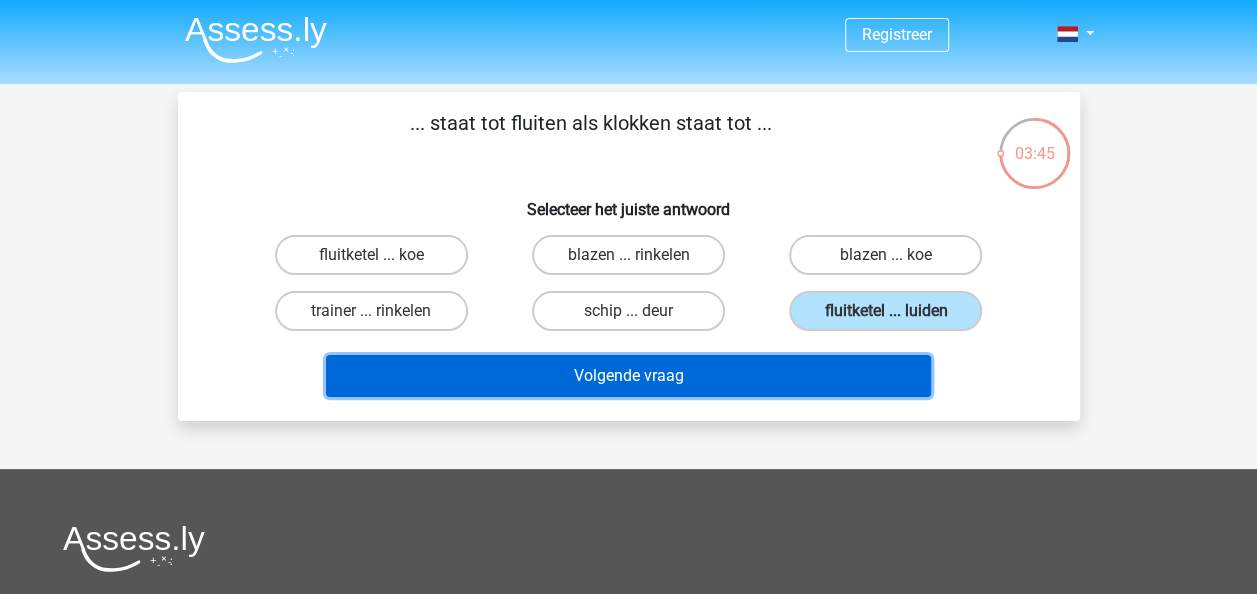 click on "Volgende vraag" at bounding box center [628, 376] 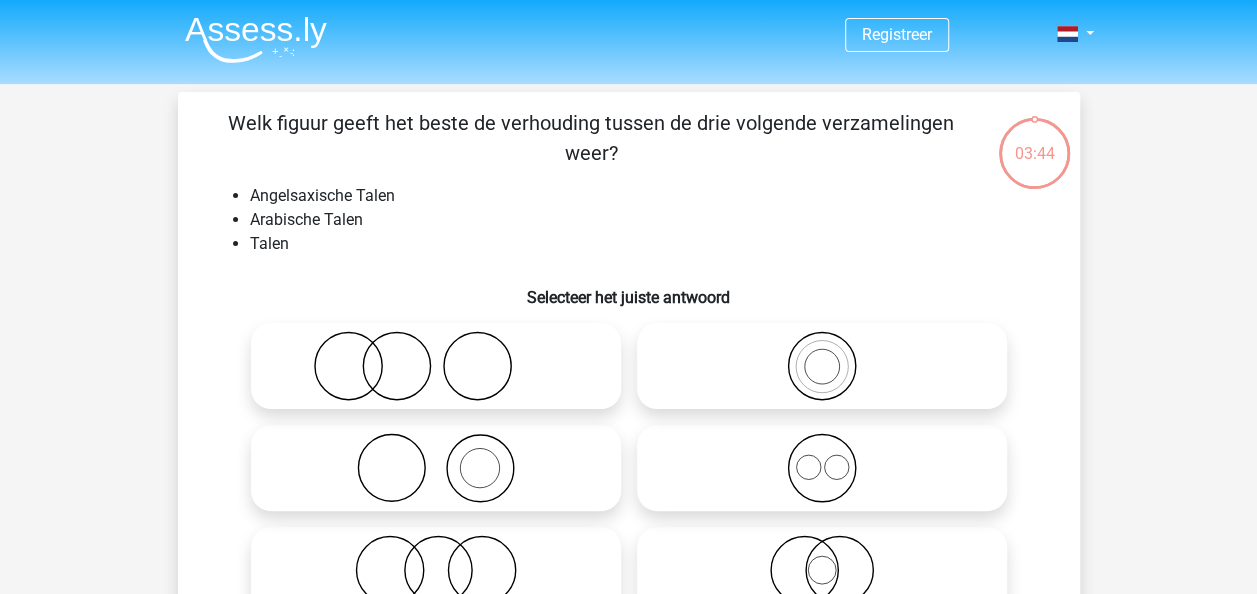 scroll, scrollTop: 92, scrollLeft: 0, axis: vertical 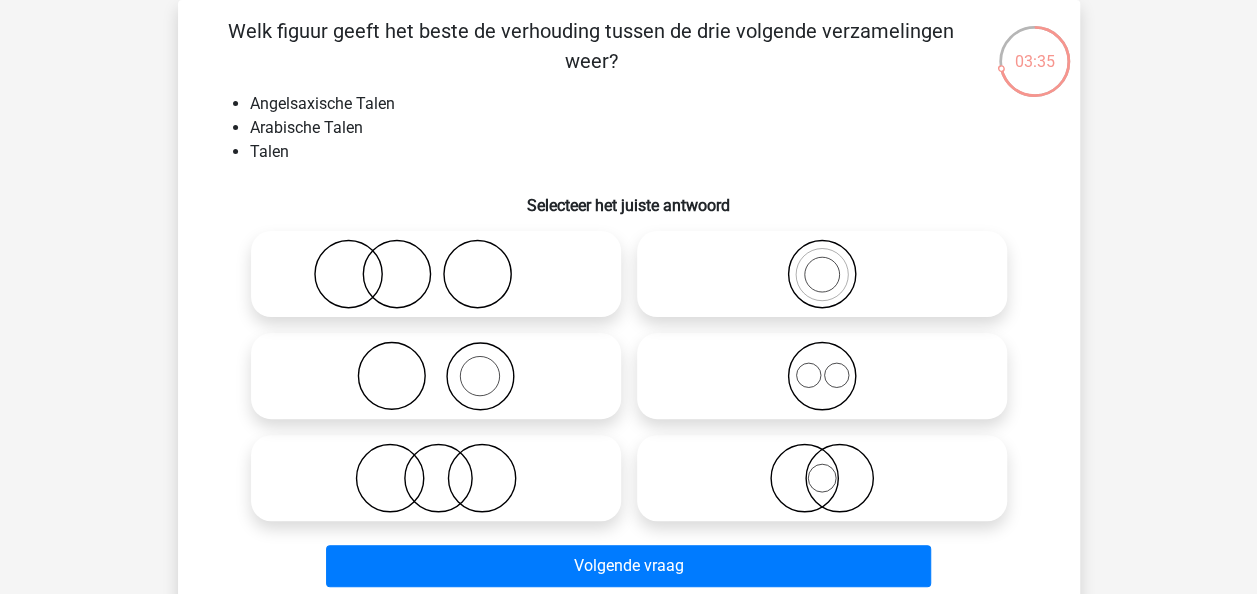 click 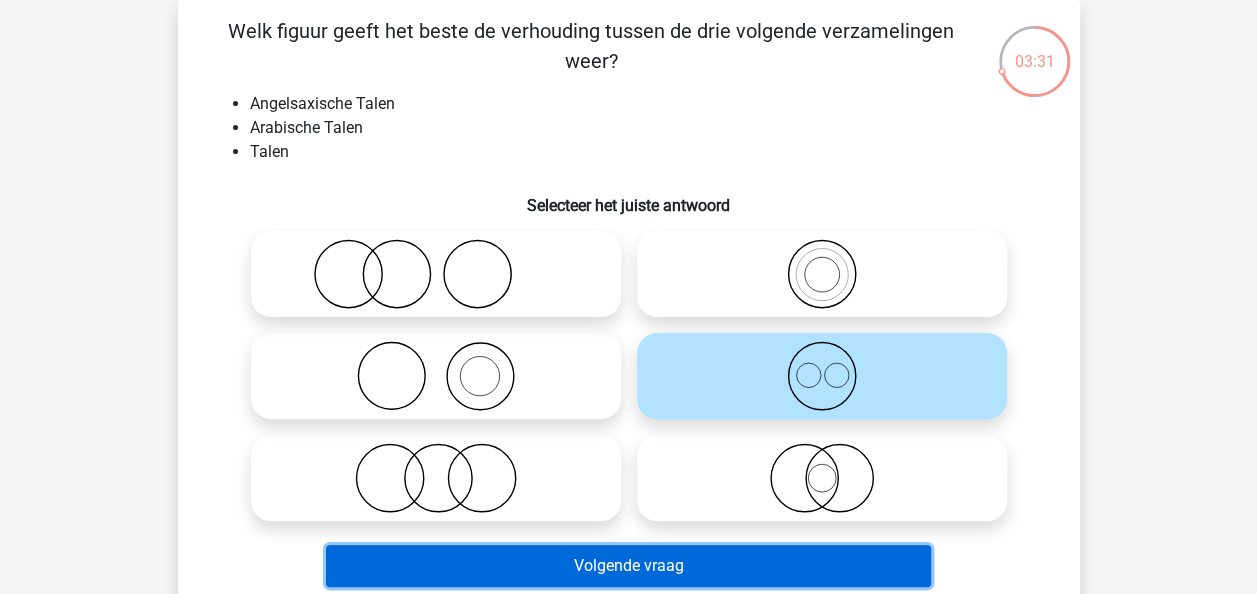 click on "Volgende vraag" at bounding box center (628, 566) 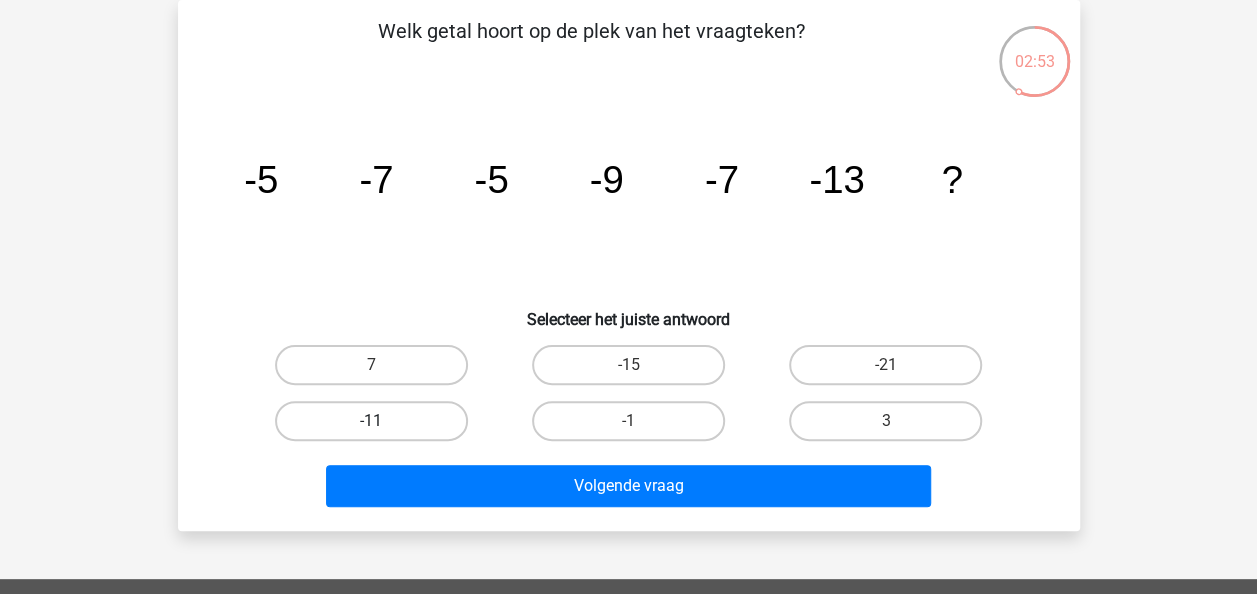 click on "-11" at bounding box center (371, 421) 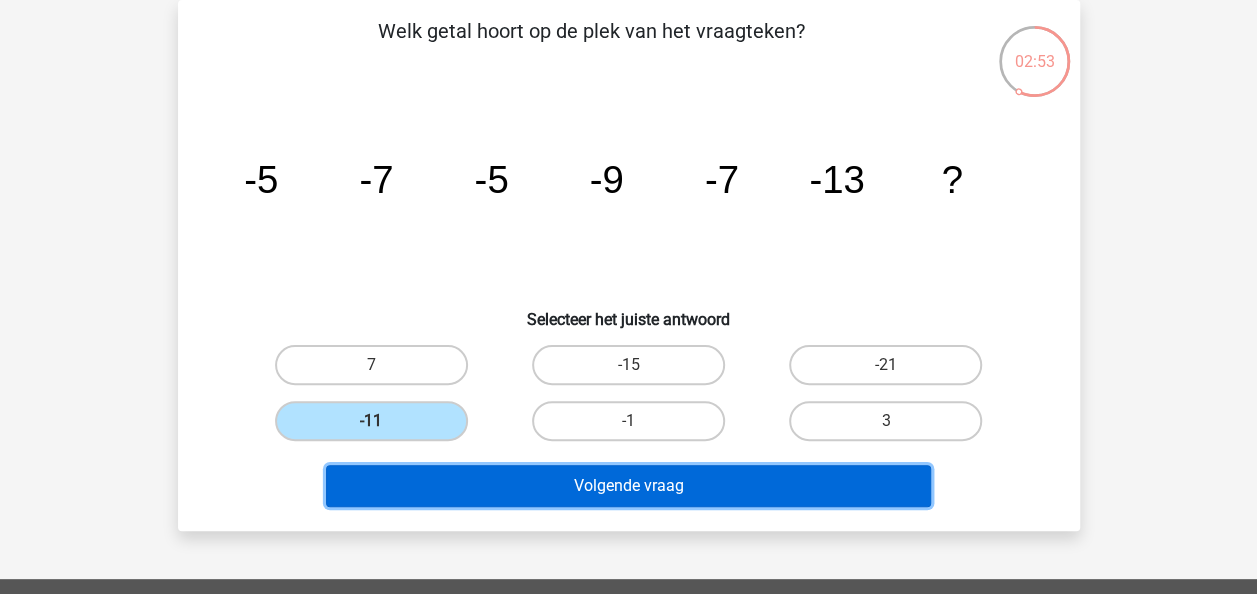 click on "Volgende vraag" at bounding box center [628, 486] 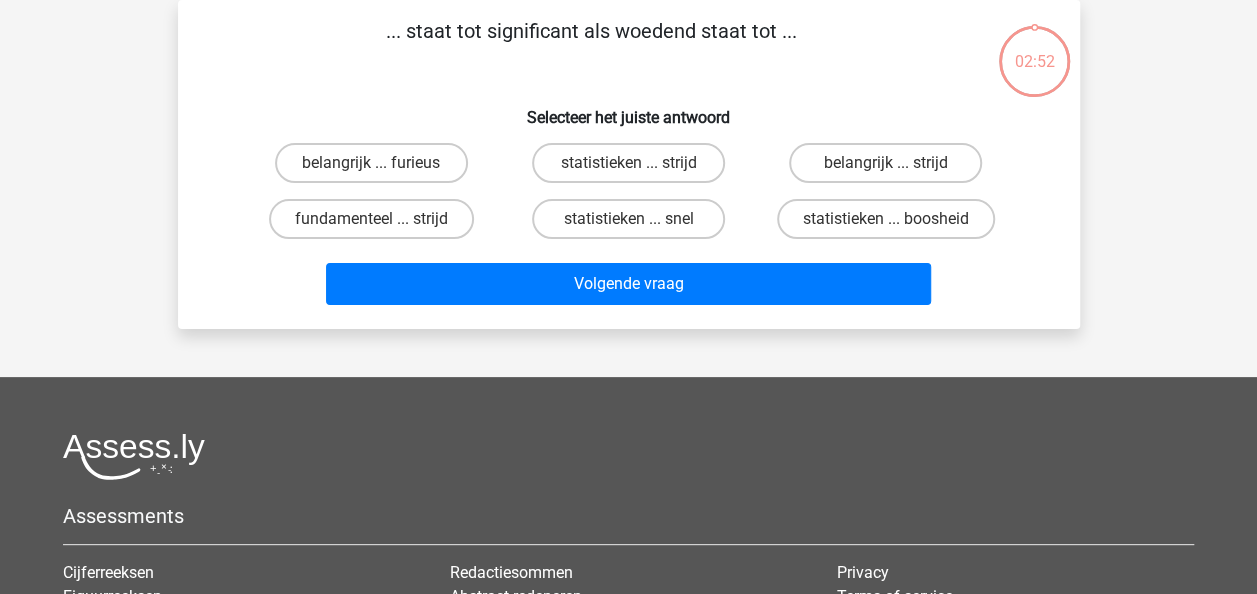 scroll, scrollTop: 0, scrollLeft: 0, axis: both 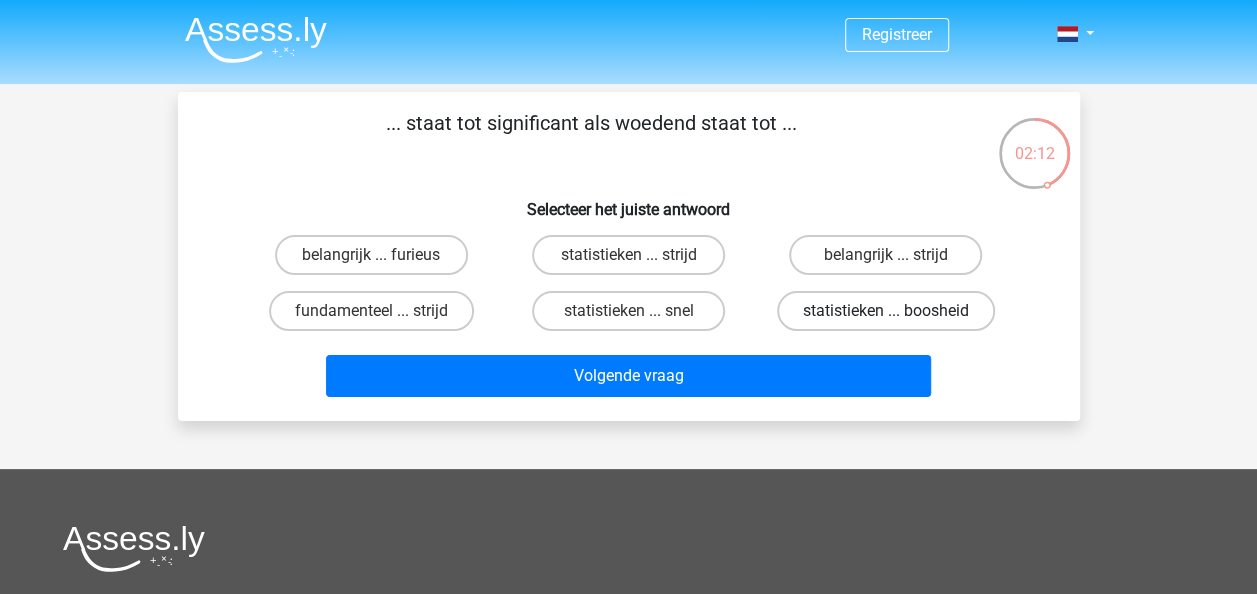 click on "statistieken ... boosheid" at bounding box center [886, 311] 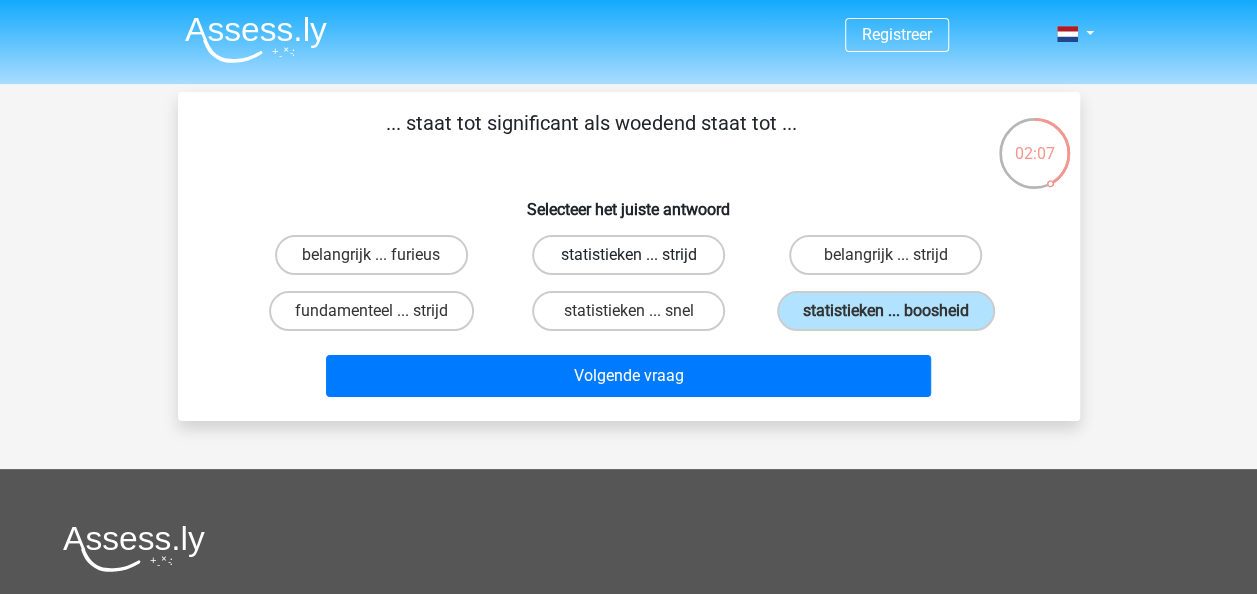 click on "statistieken ... strijd" at bounding box center [628, 255] 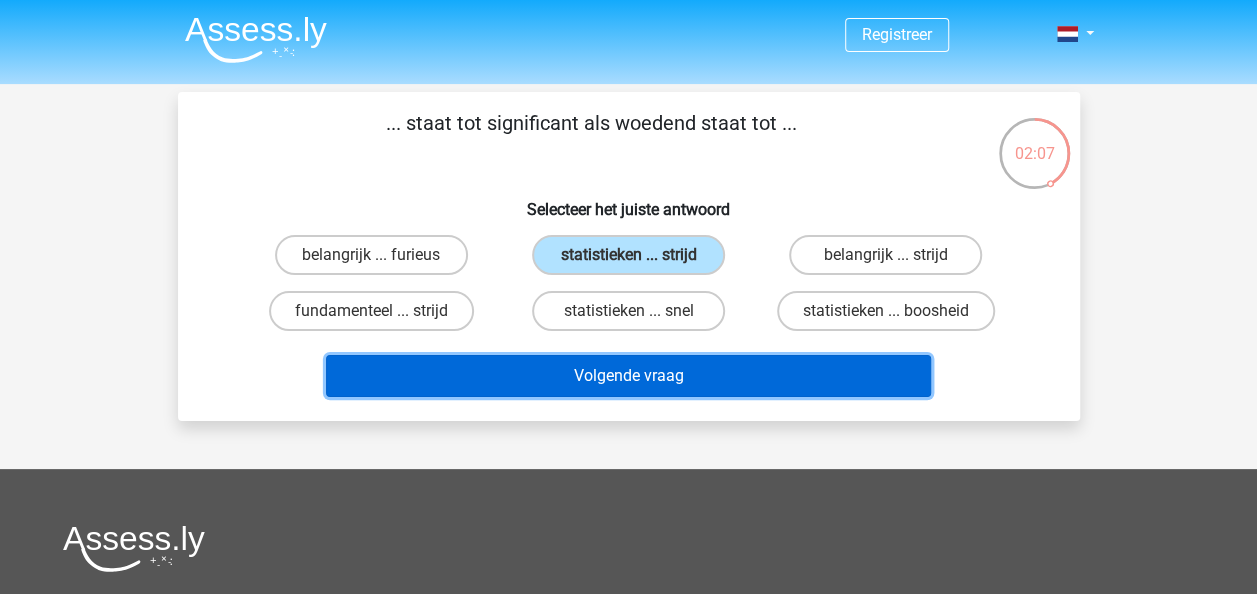 click on "Volgende vraag" at bounding box center (628, 376) 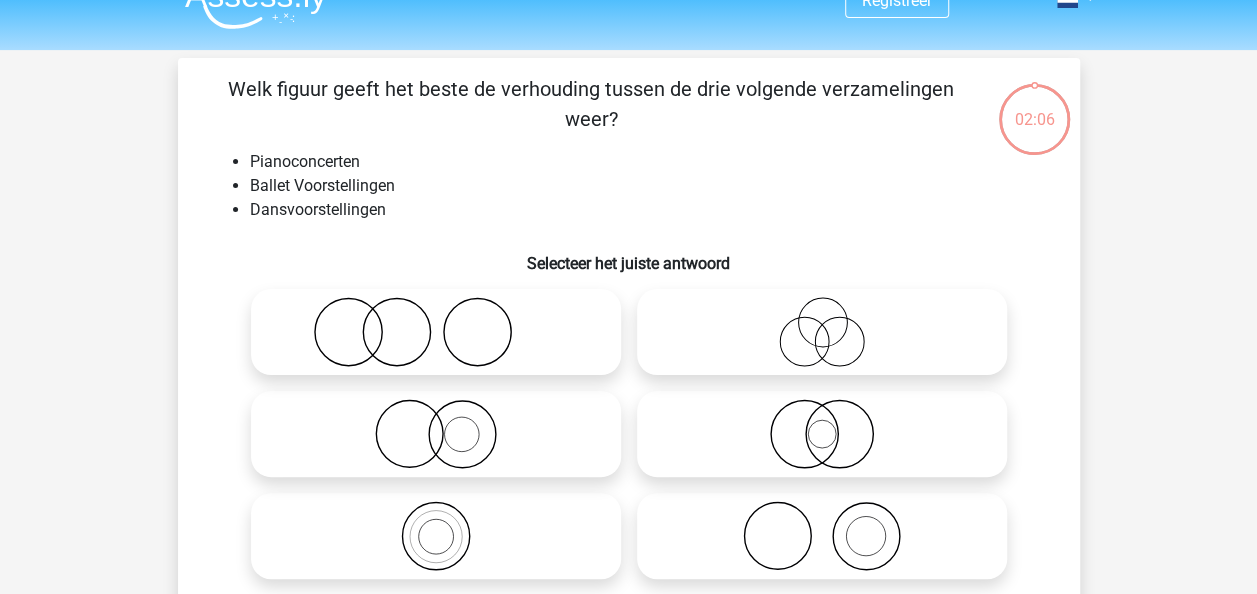 scroll, scrollTop: 92, scrollLeft: 0, axis: vertical 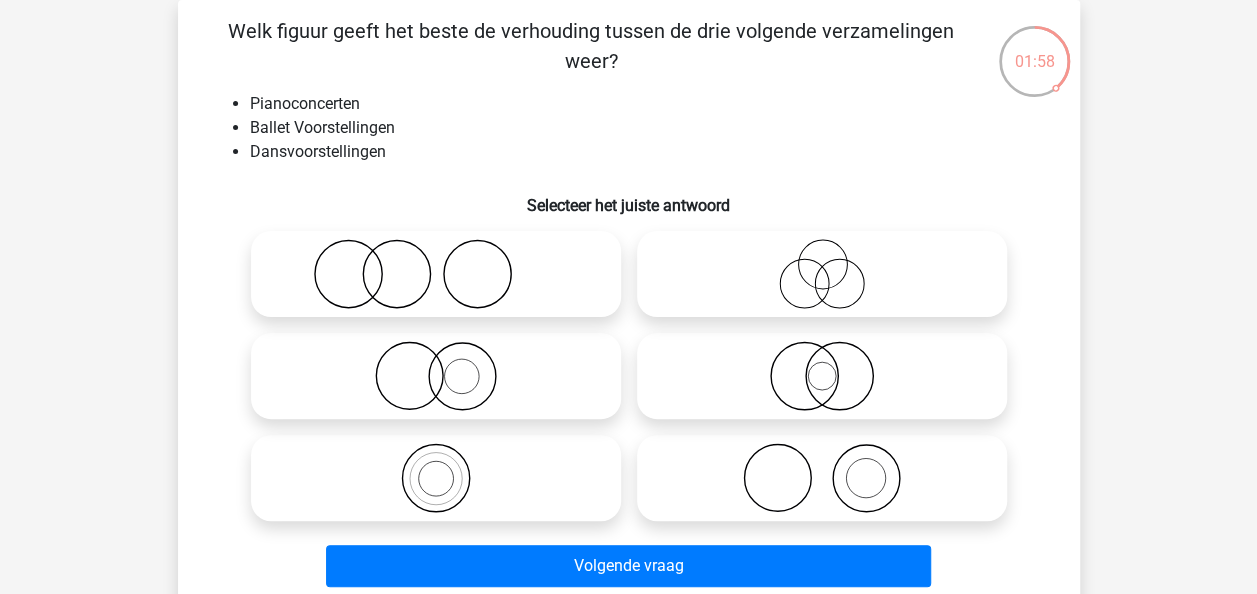 click 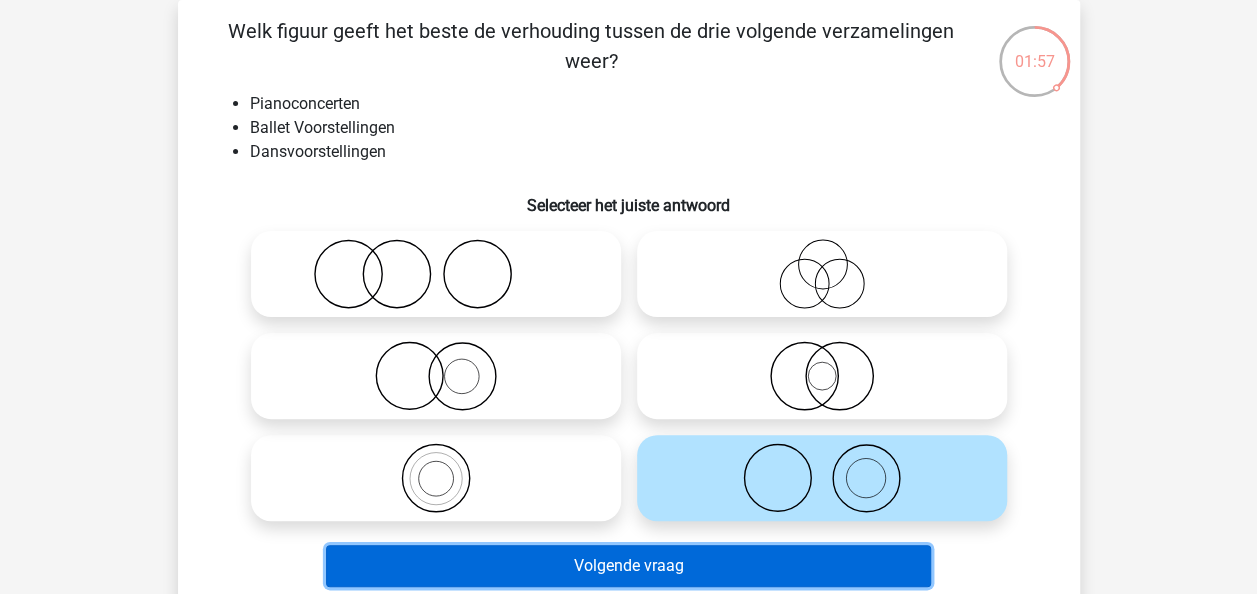 click on "Volgende vraag" at bounding box center (628, 566) 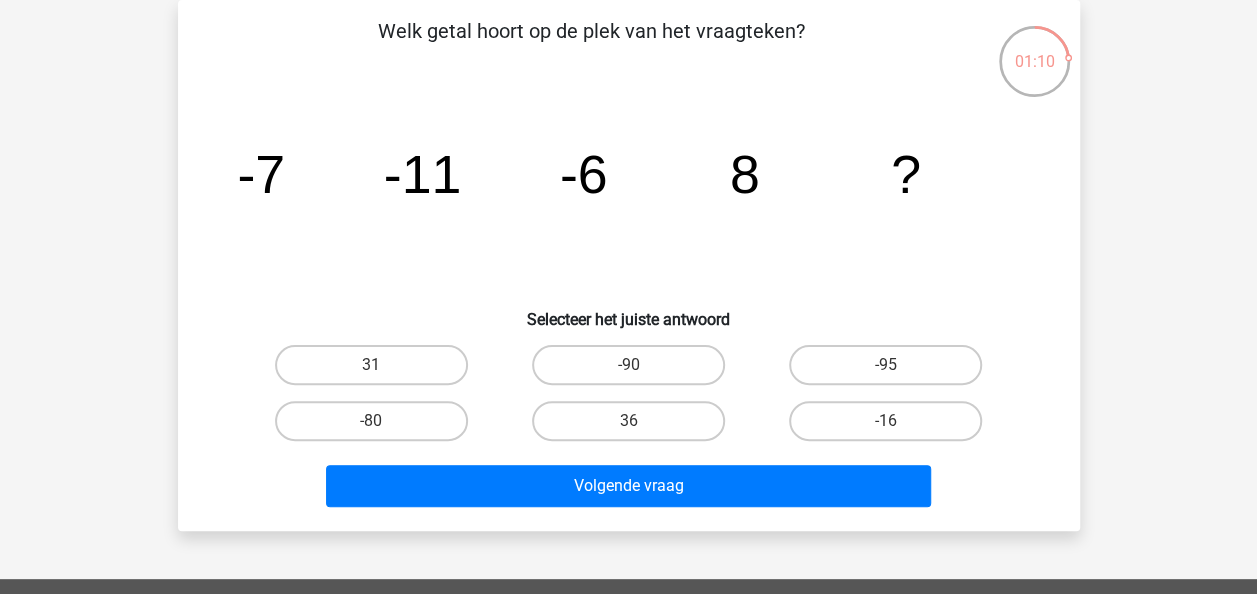 drag, startPoint x: 404, startPoint y: 371, endPoint x: 432, endPoint y: 393, distance: 35.608986 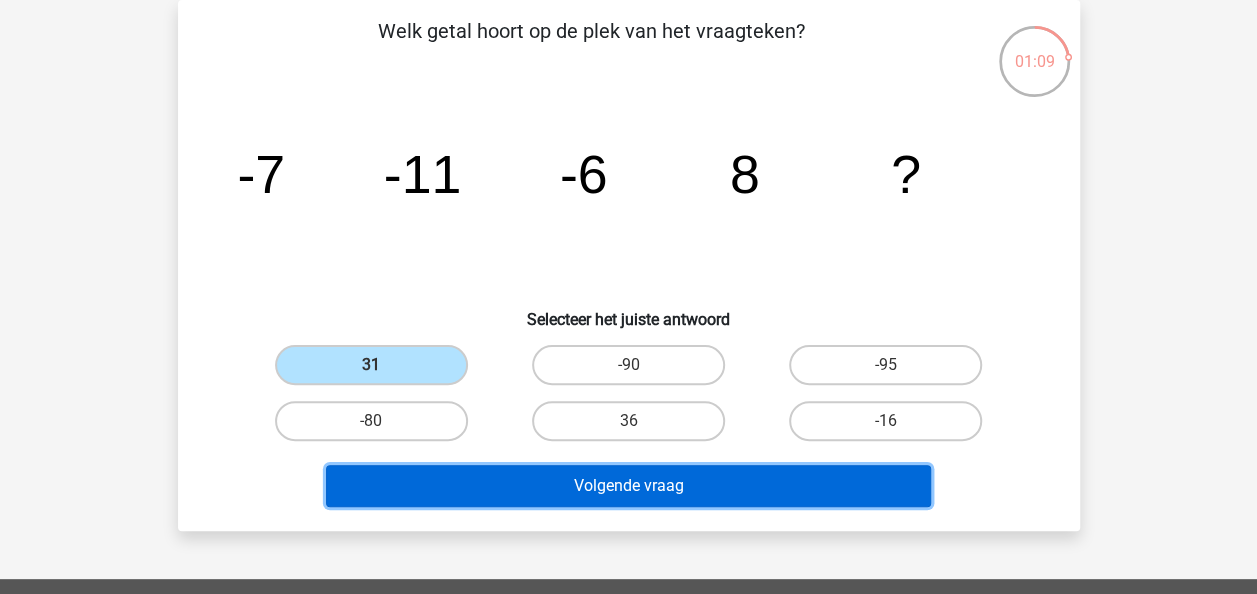click on "Volgende vraag" at bounding box center [628, 486] 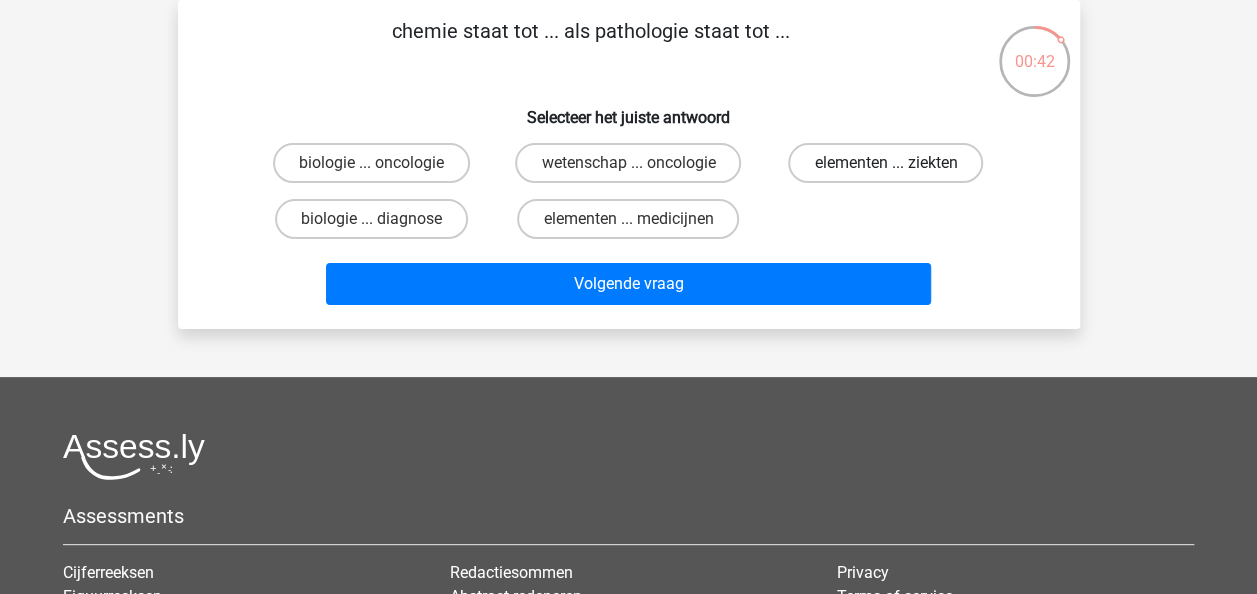 click on "elementen ... ziekten" at bounding box center [885, 163] 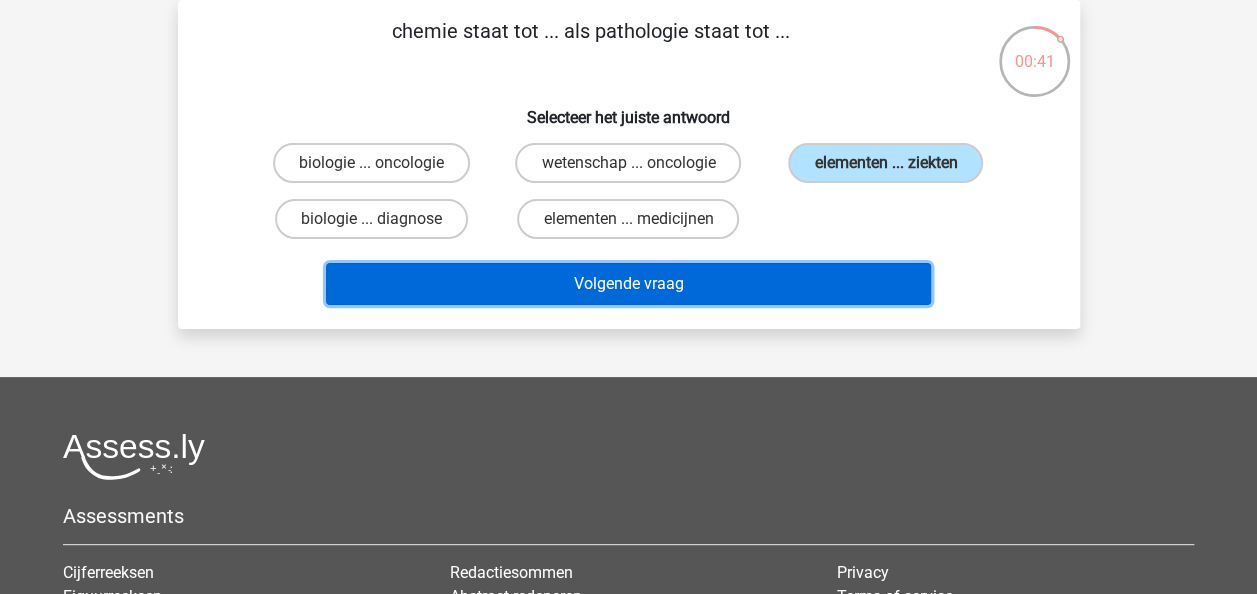 click on "Volgende vraag" at bounding box center (628, 284) 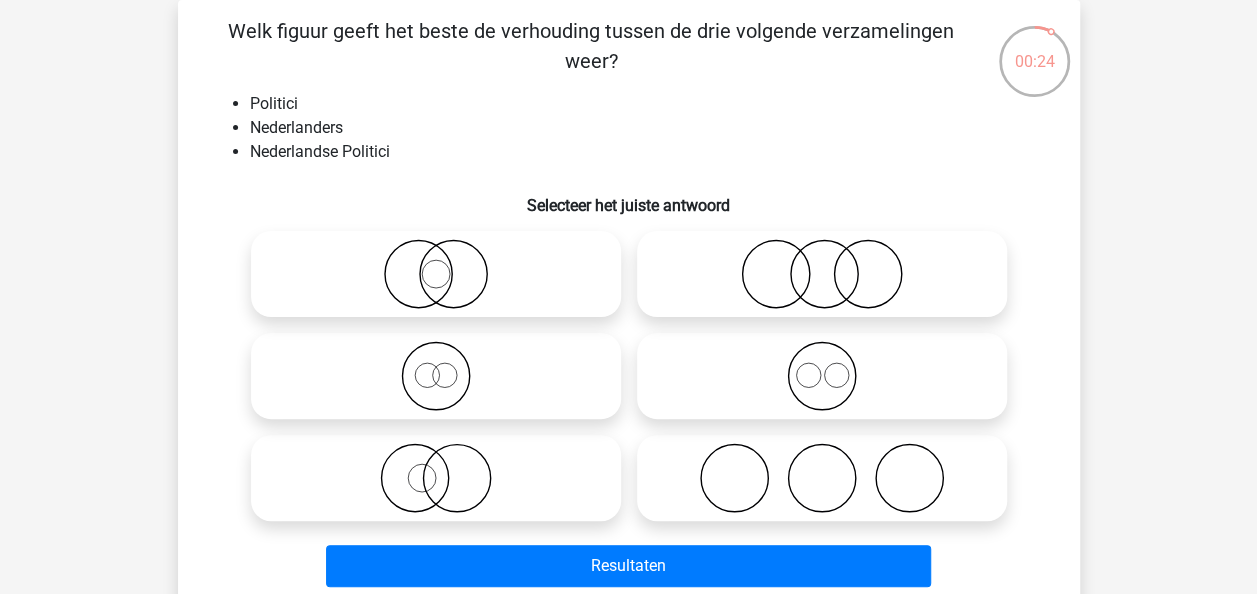 click 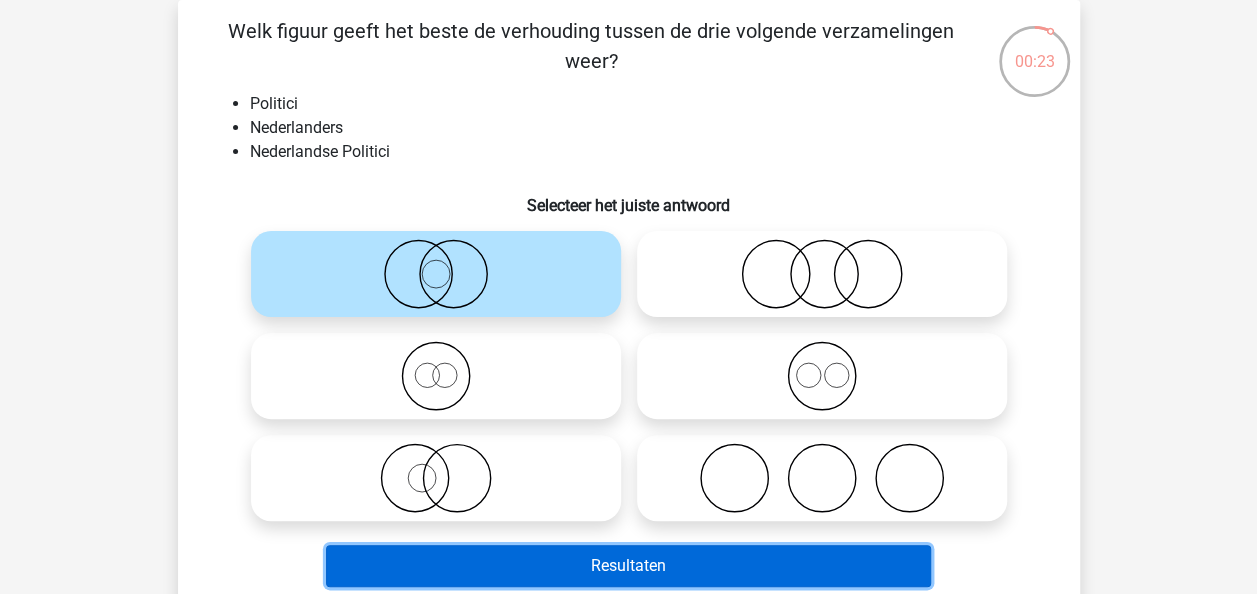 click on "Resultaten" at bounding box center (628, 566) 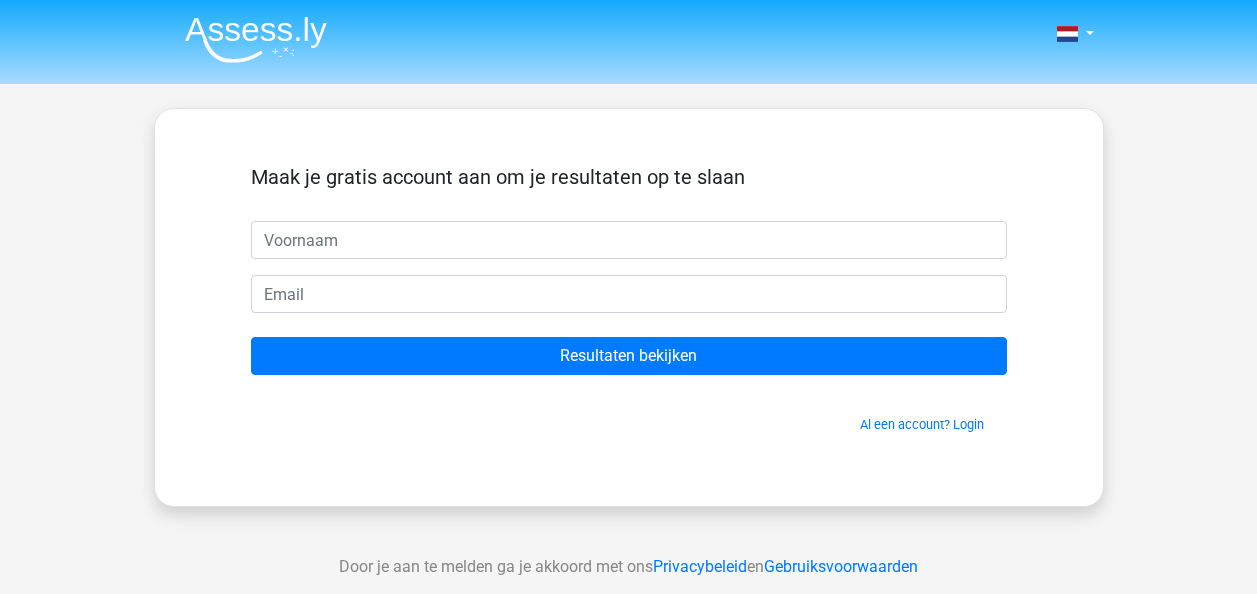 scroll, scrollTop: 0, scrollLeft: 0, axis: both 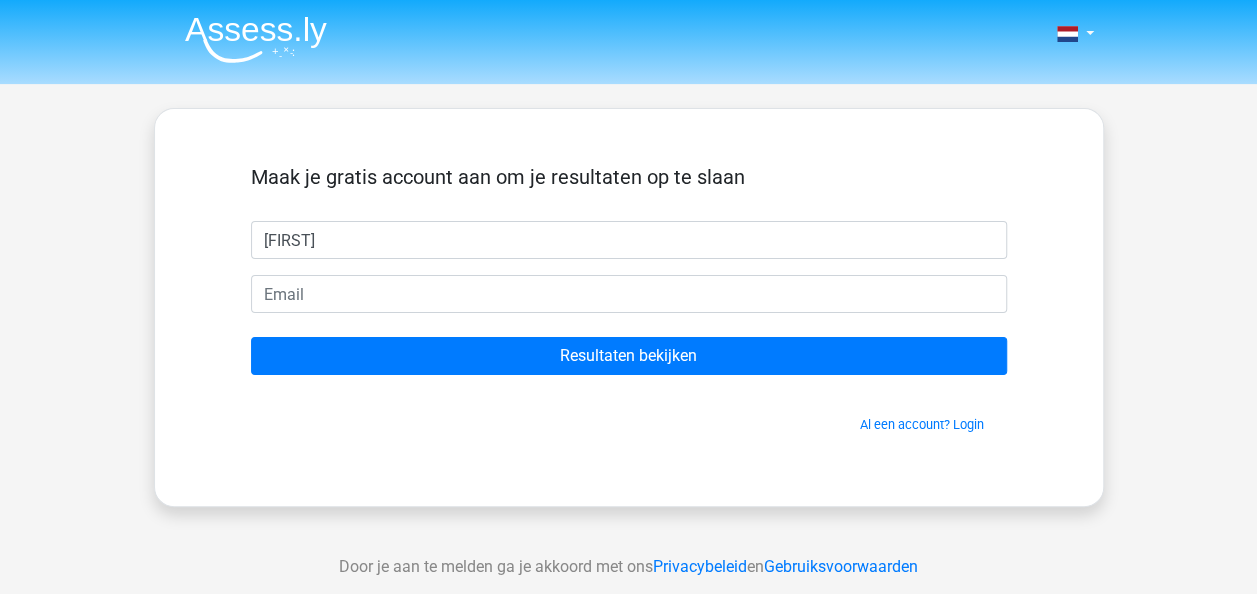 type on "[FIRST]" 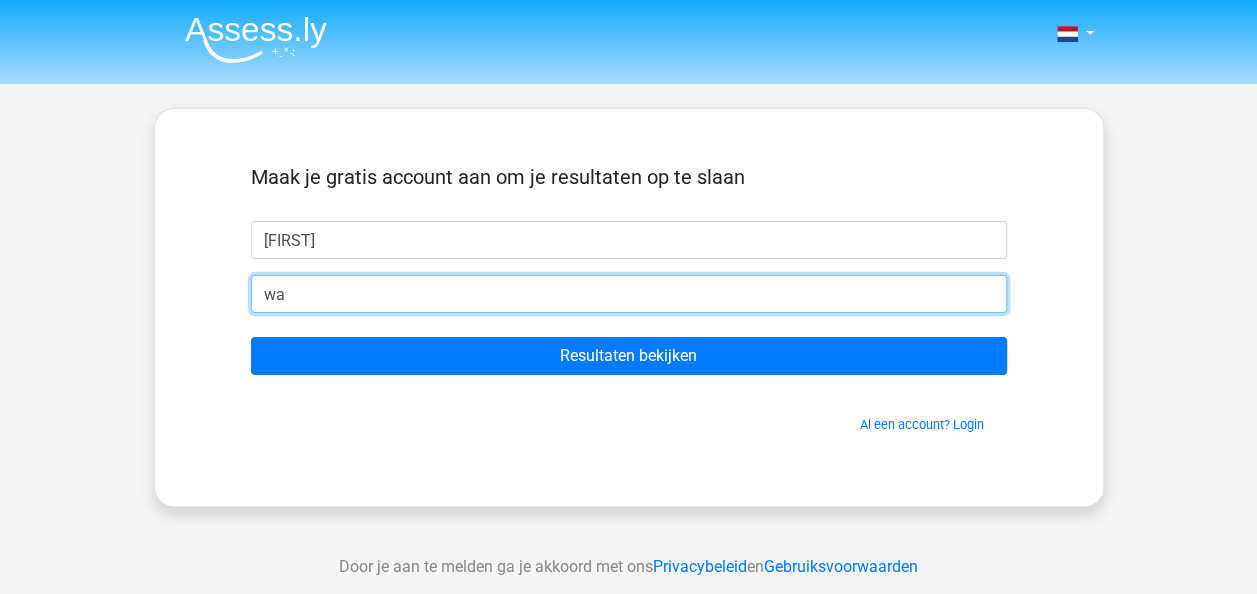 type on "w" 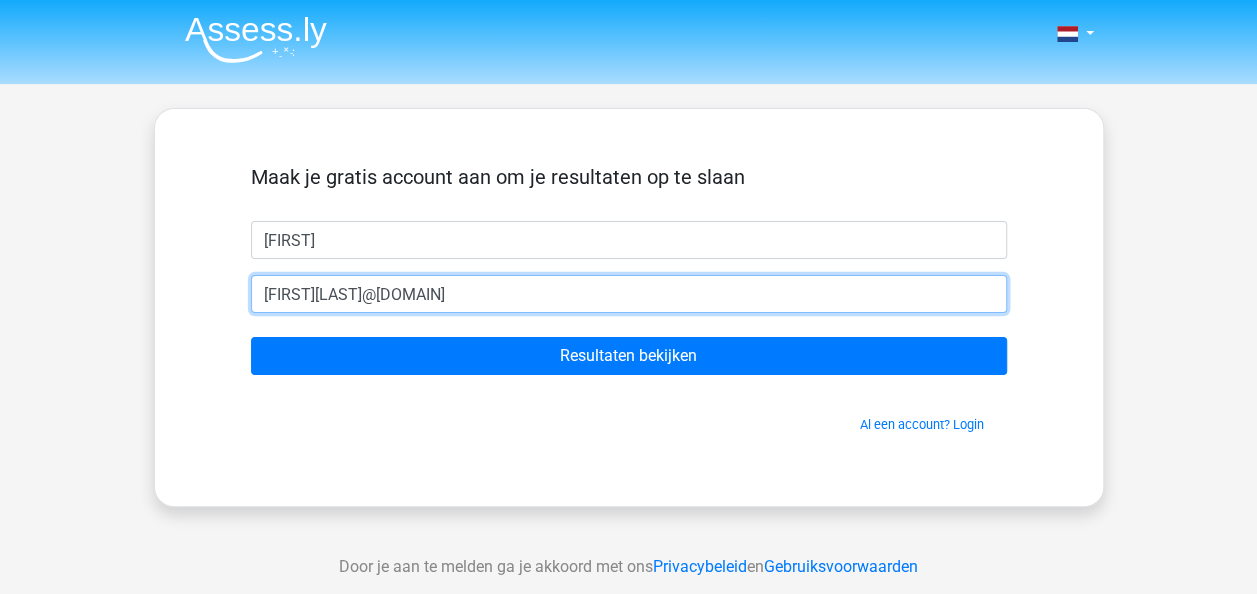 type on "janwassenaar0@gmail.com" 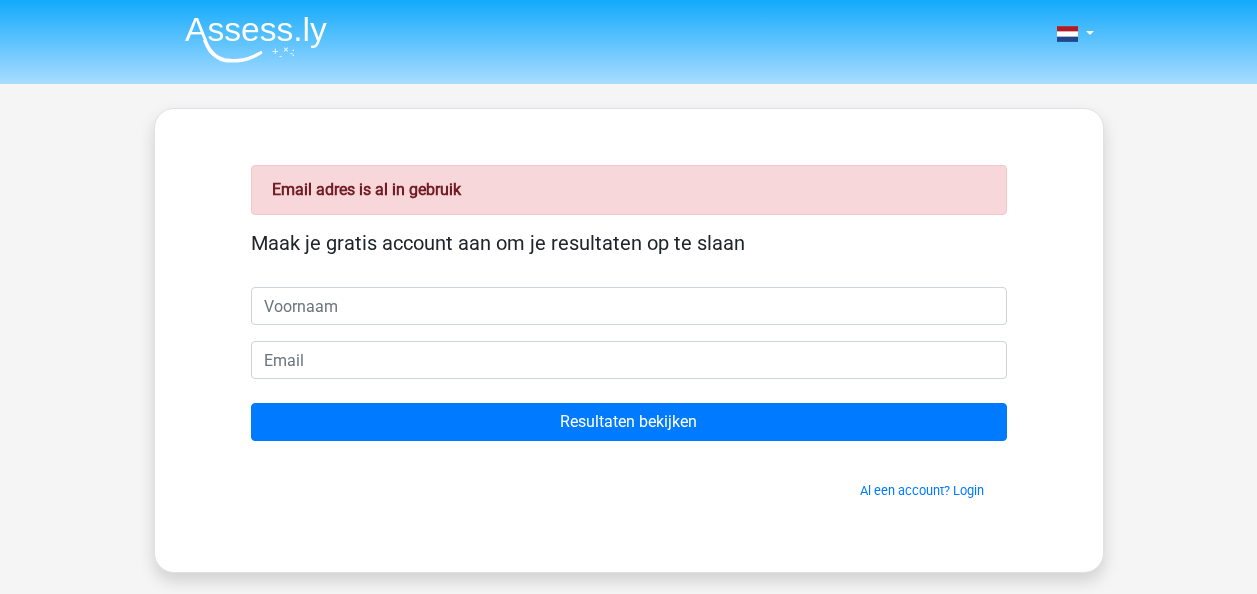 scroll, scrollTop: 0, scrollLeft: 0, axis: both 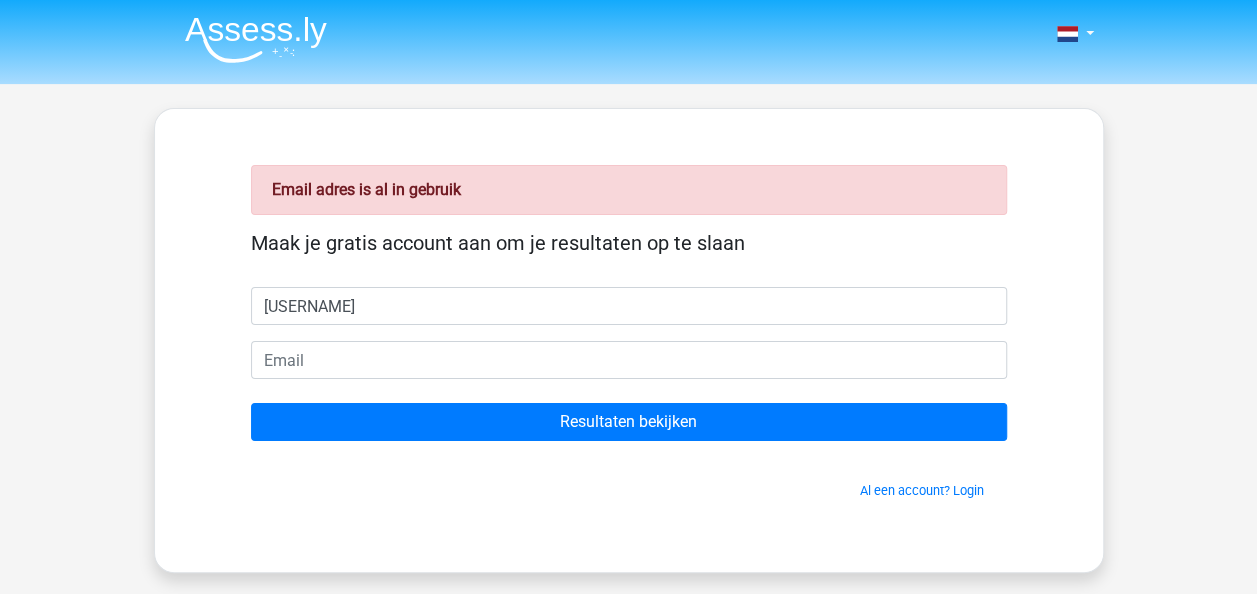 type on "[USERNAME]" 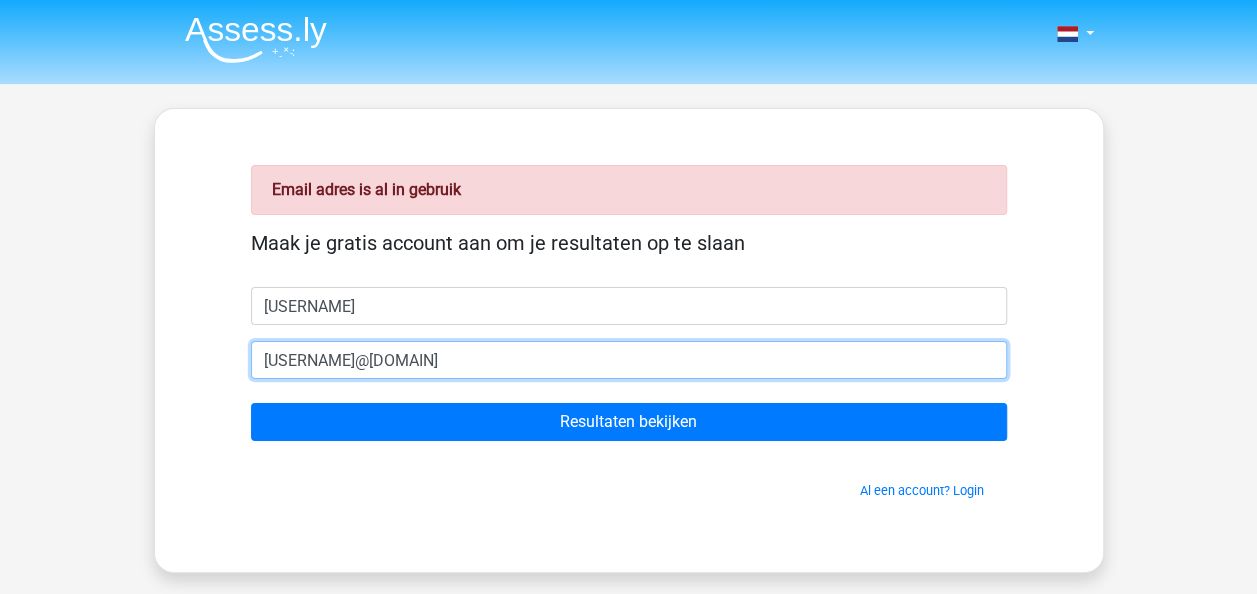 type on "janwassenaar@Liv.enl" 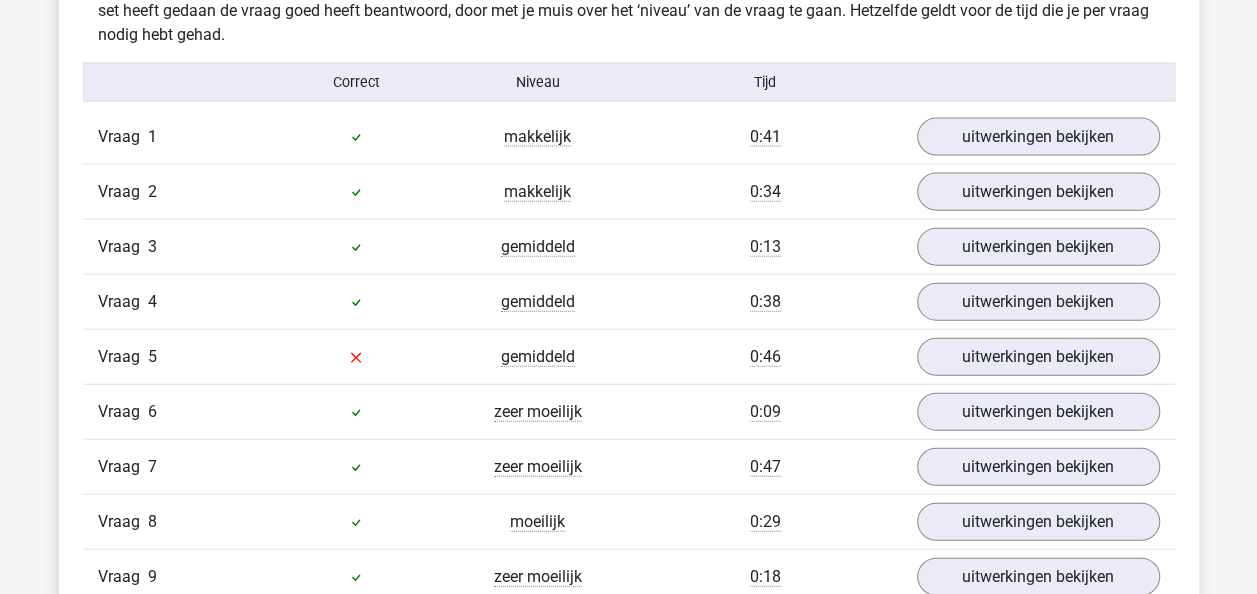 scroll, scrollTop: 2200, scrollLeft: 0, axis: vertical 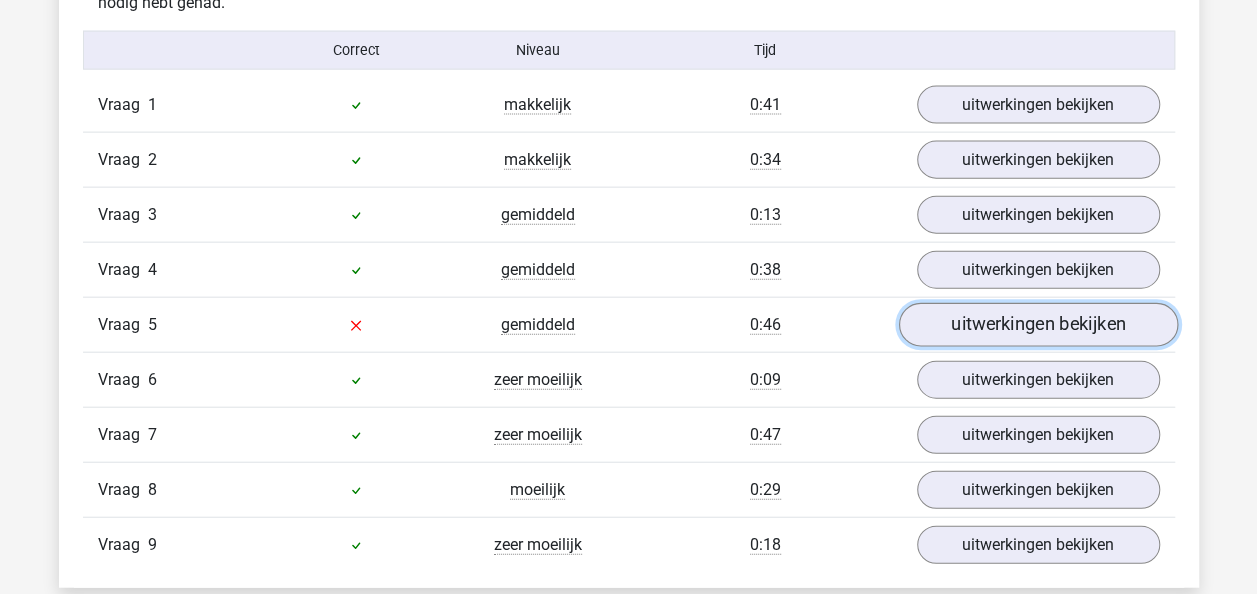 click on "uitwerkingen bekijken" at bounding box center [1037, 325] 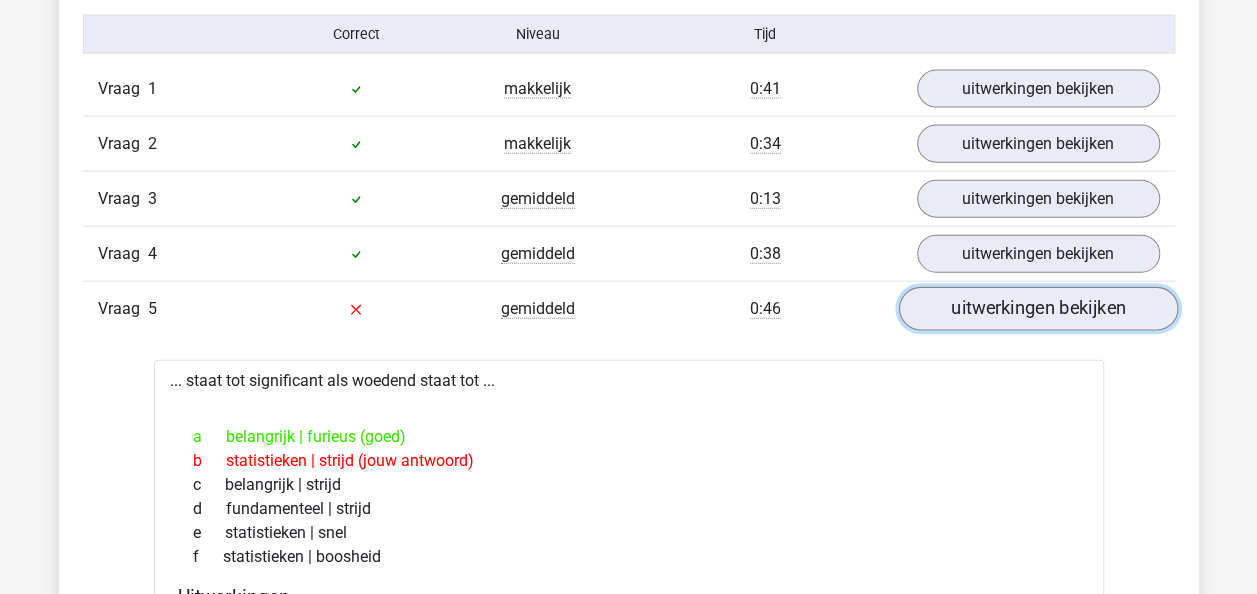 scroll, scrollTop: 2100, scrollLeft: 0, axis: vertical 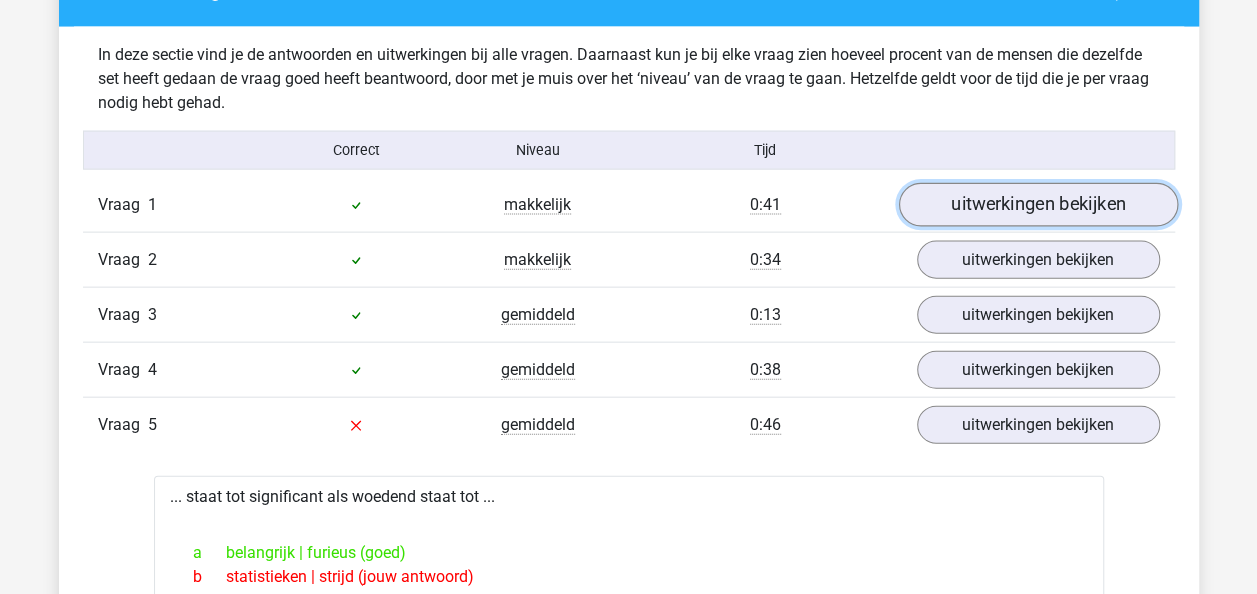 click on "uitwerkingen bekijken" at bounding box center [1037, 205] 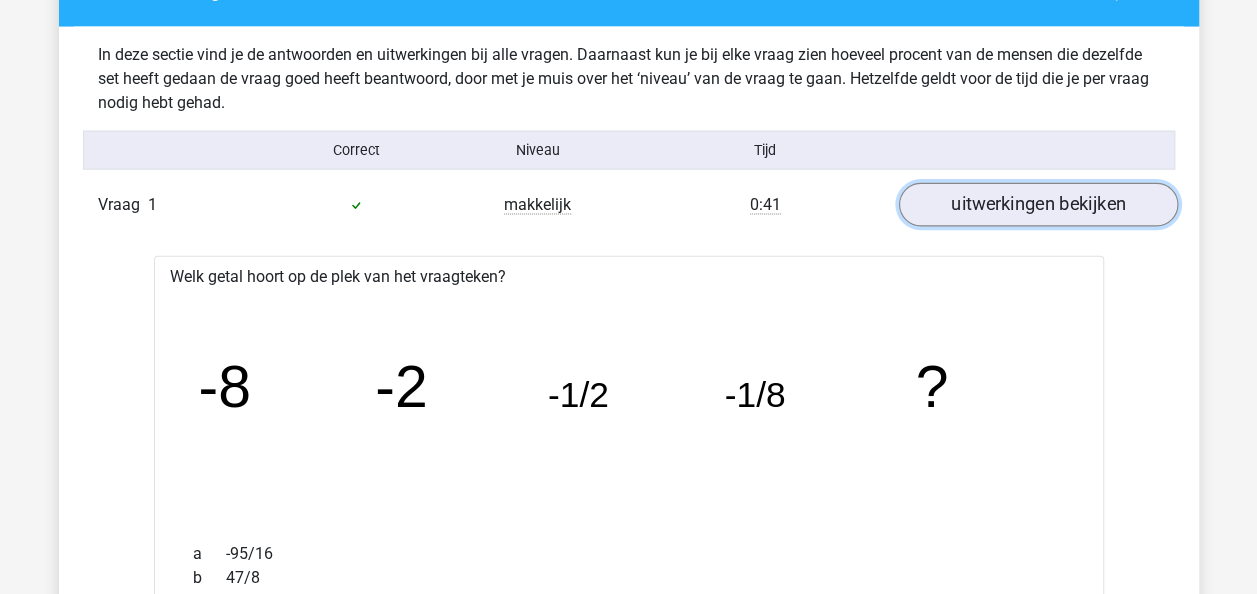 click on "uitwerkingen bekijken" at bounding box center [1037, 205] 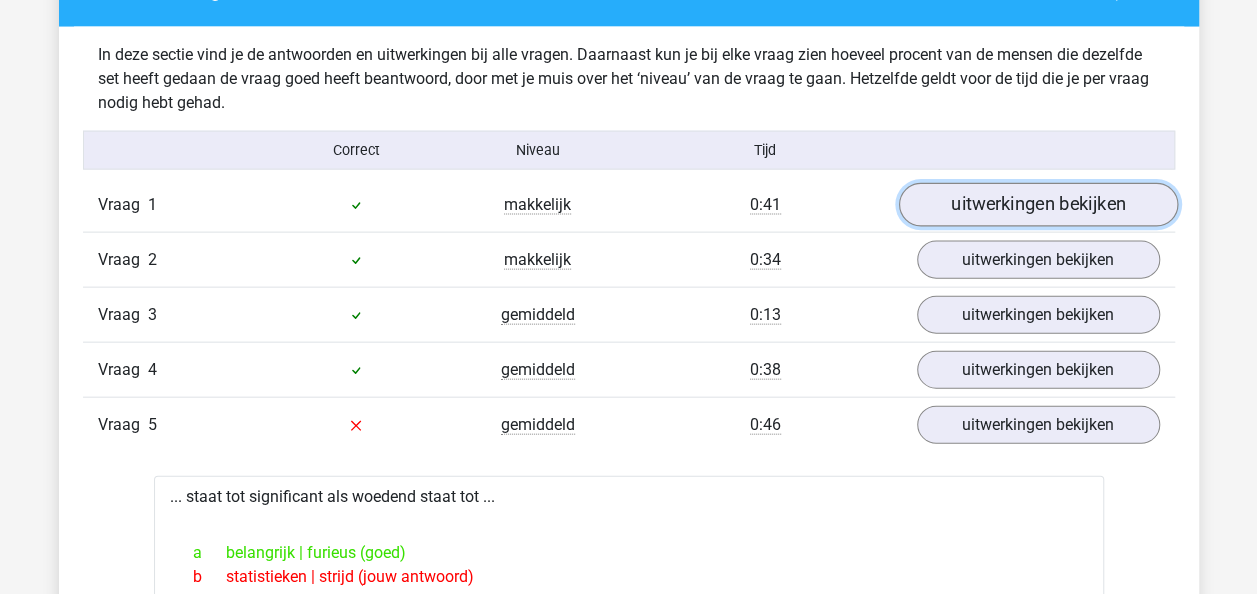 click on "uitwerkingen bekijken" at bounding box center (1037, 205) 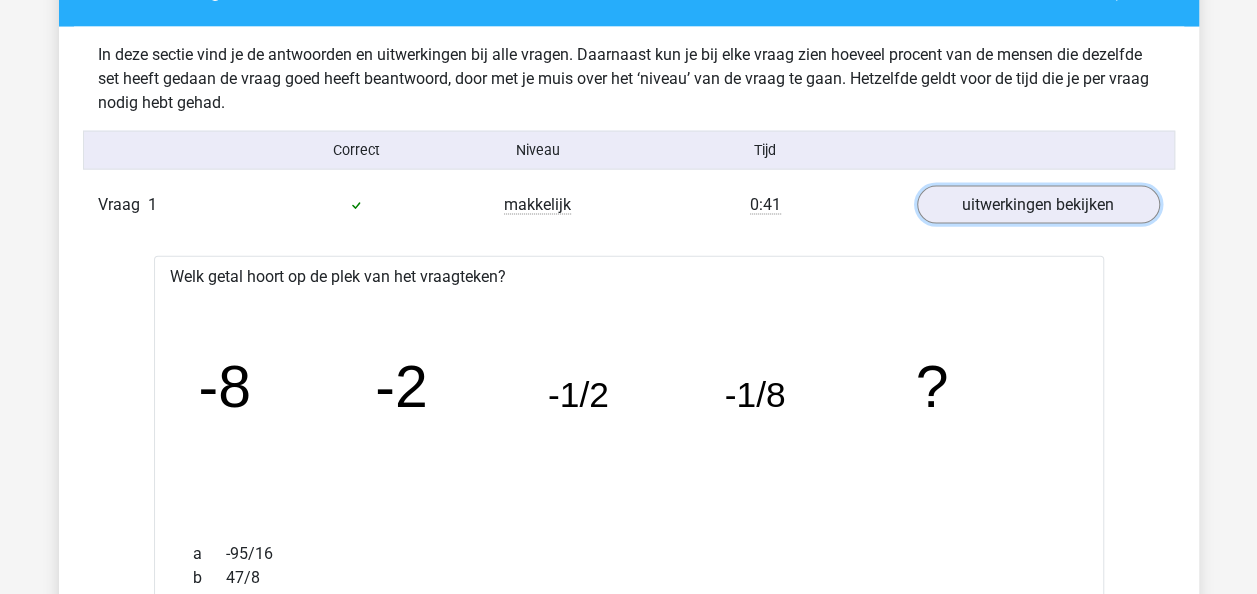 scroll, scrollTop: 2100, scrollLeft: 0, axis: vertical 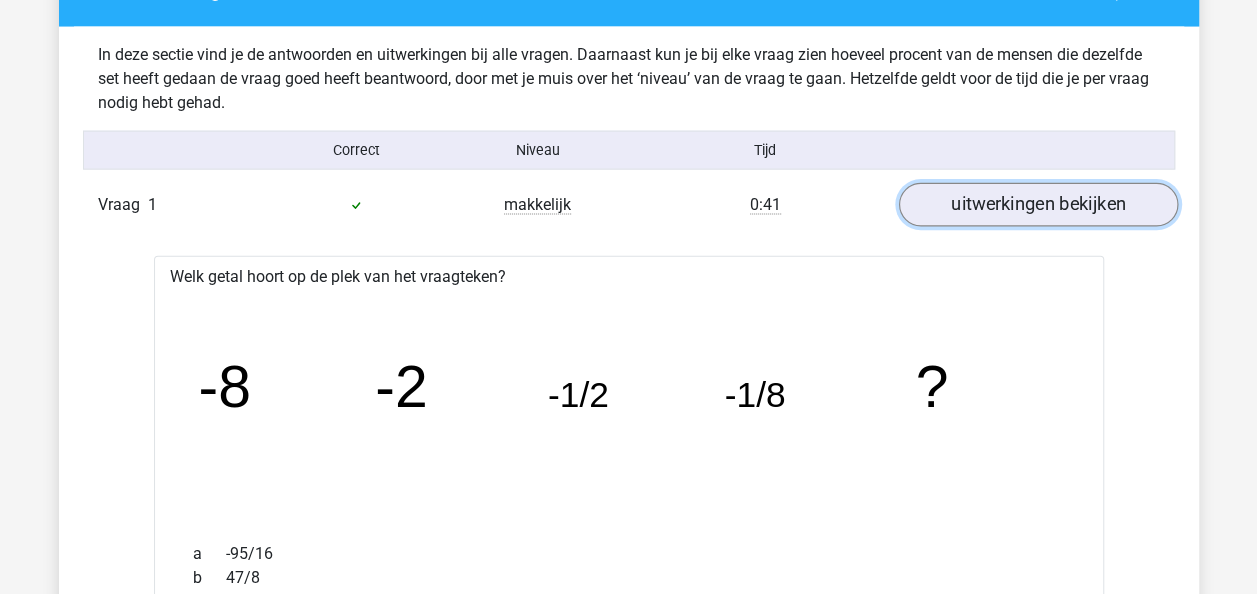 click on "uitwerkingen bekijken" at bounding box center (1037, 205) 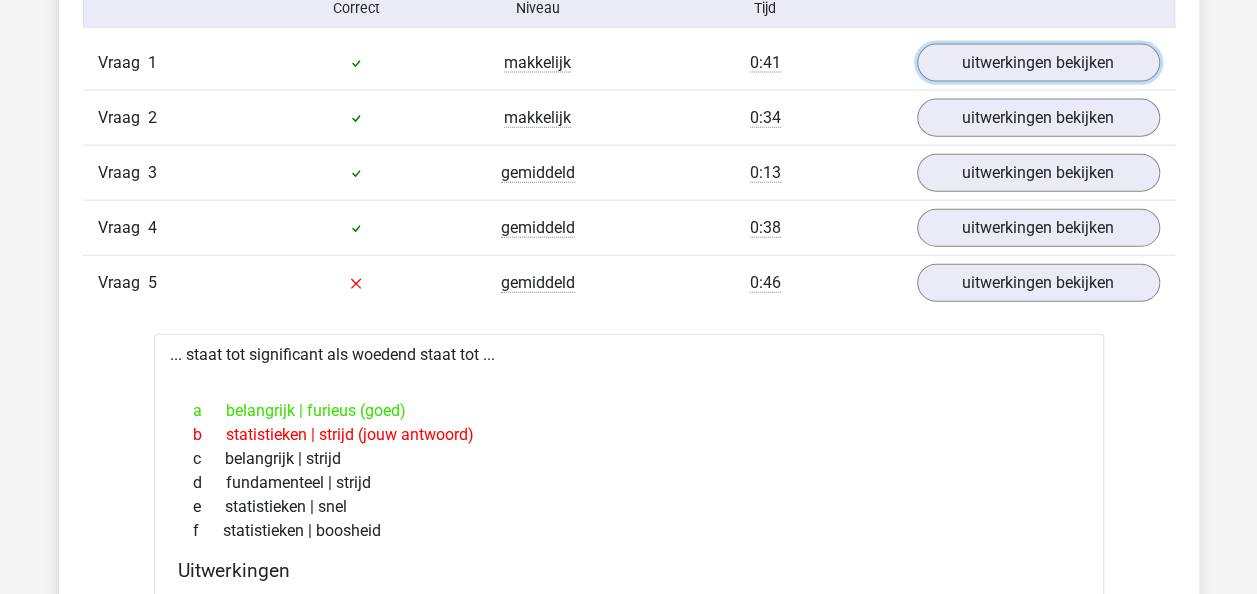 scroll, scrollTop: 2200, scrollLeft: 0, axis: vertical 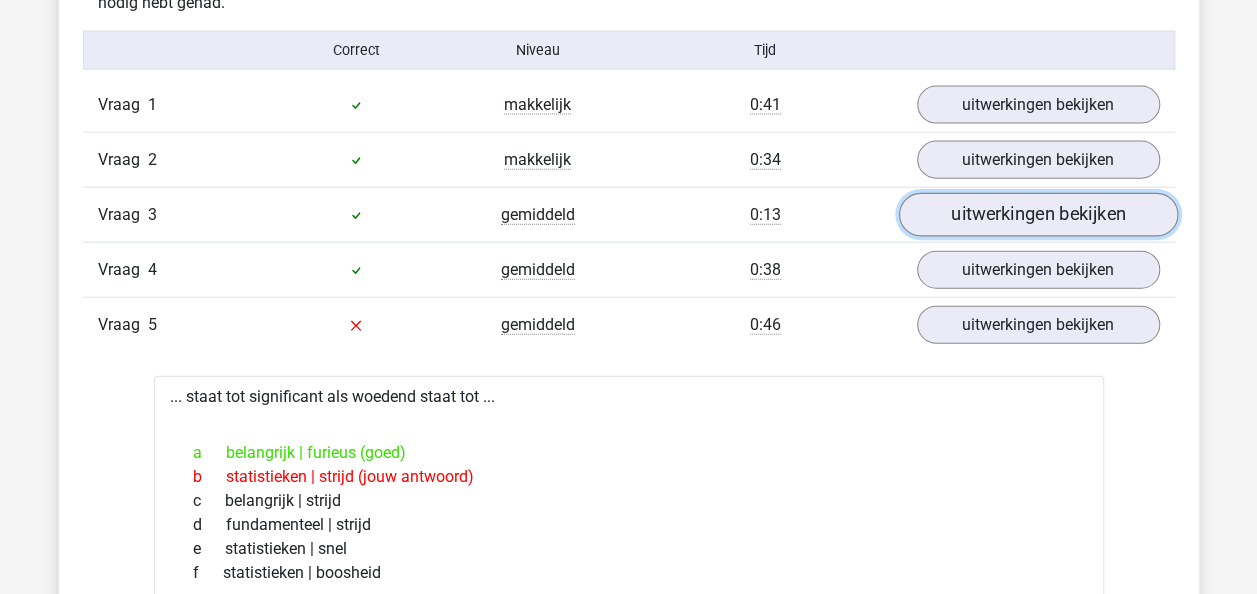 click on "uitwerkingen bekijken" at bounding box center [1037, 215] 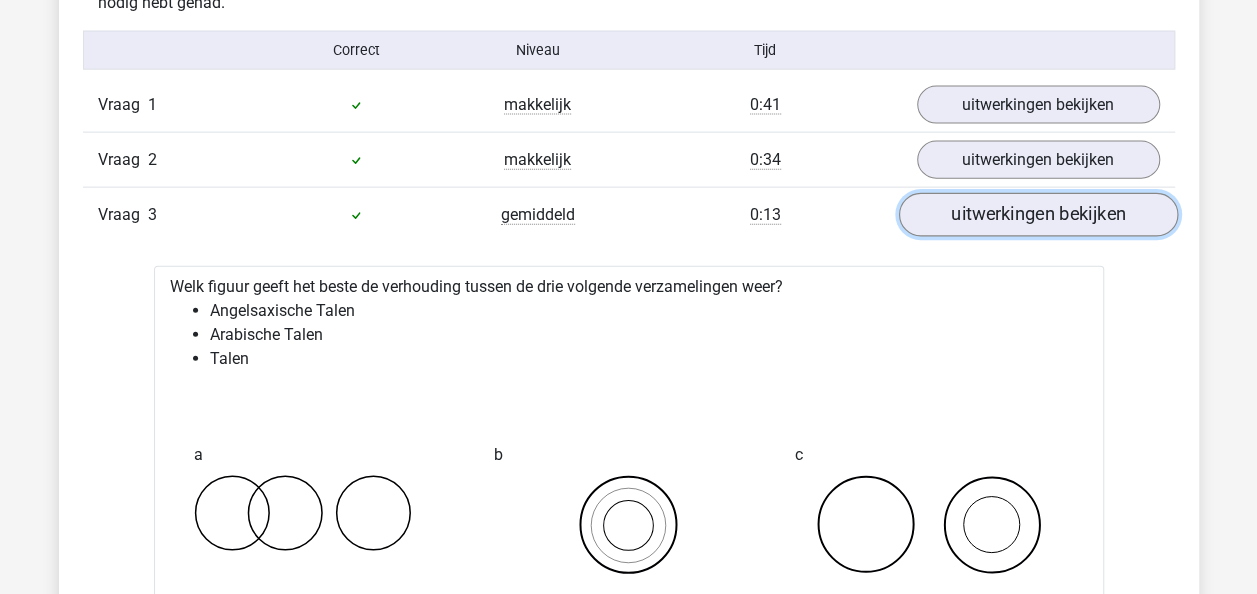 click on "uitwerkingen bekijken" at bounding box center [1037, 215] 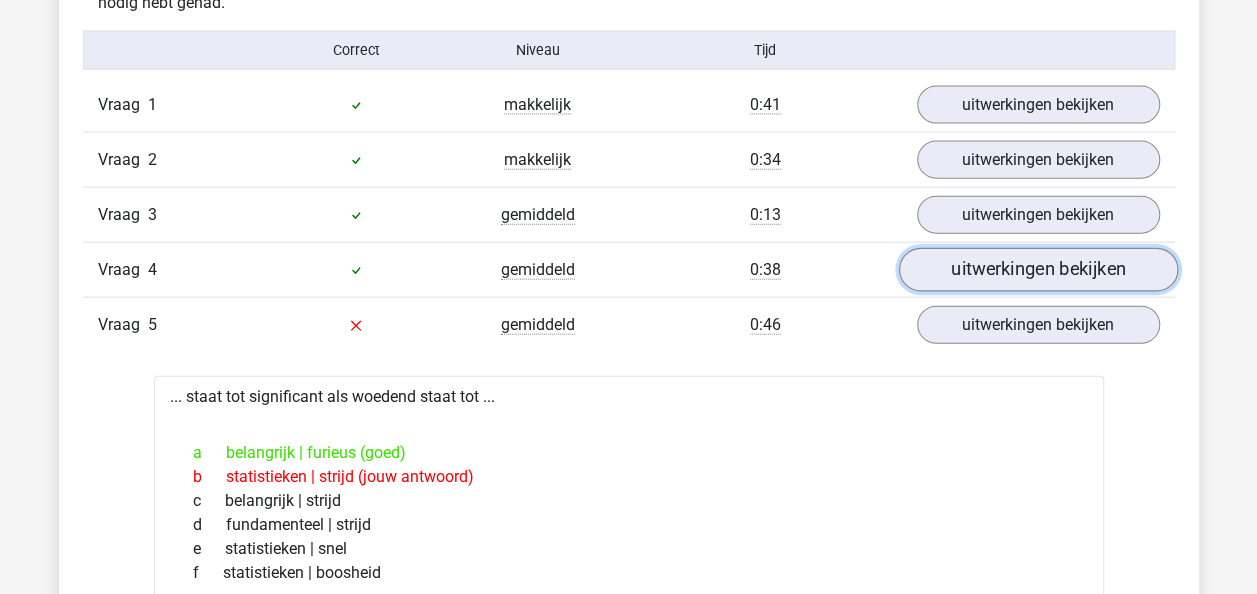 click on "uitwerkingen bekijken" at bounding box center [1037, 270] 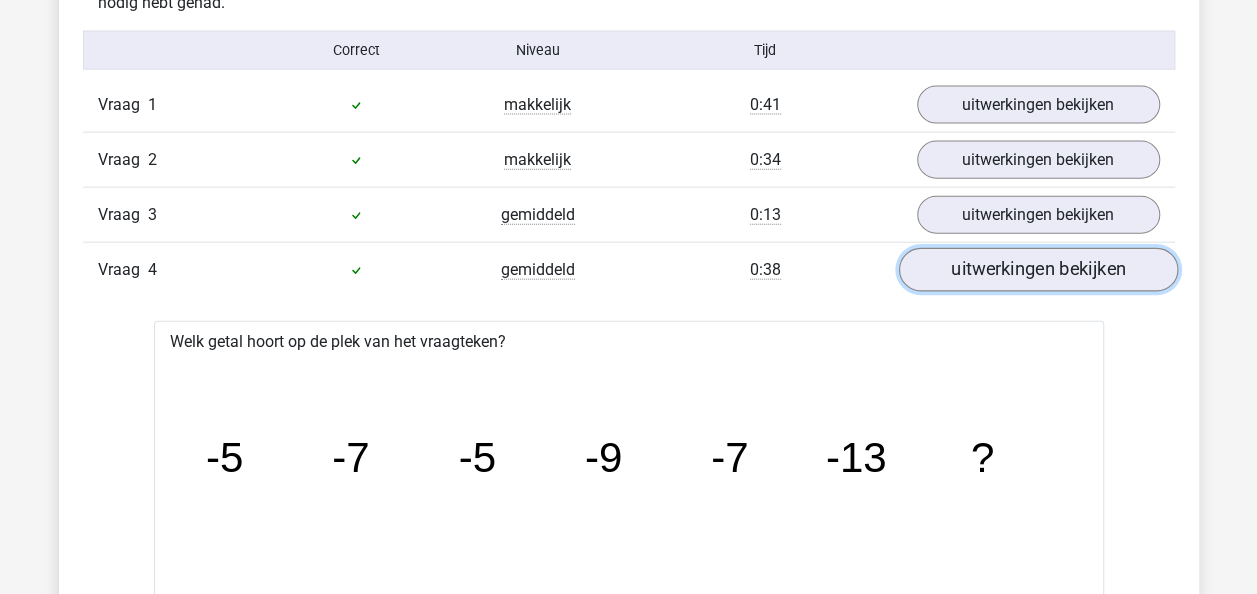 click on "uitwerkingen bekijken" at bounding box center [1037, 270] 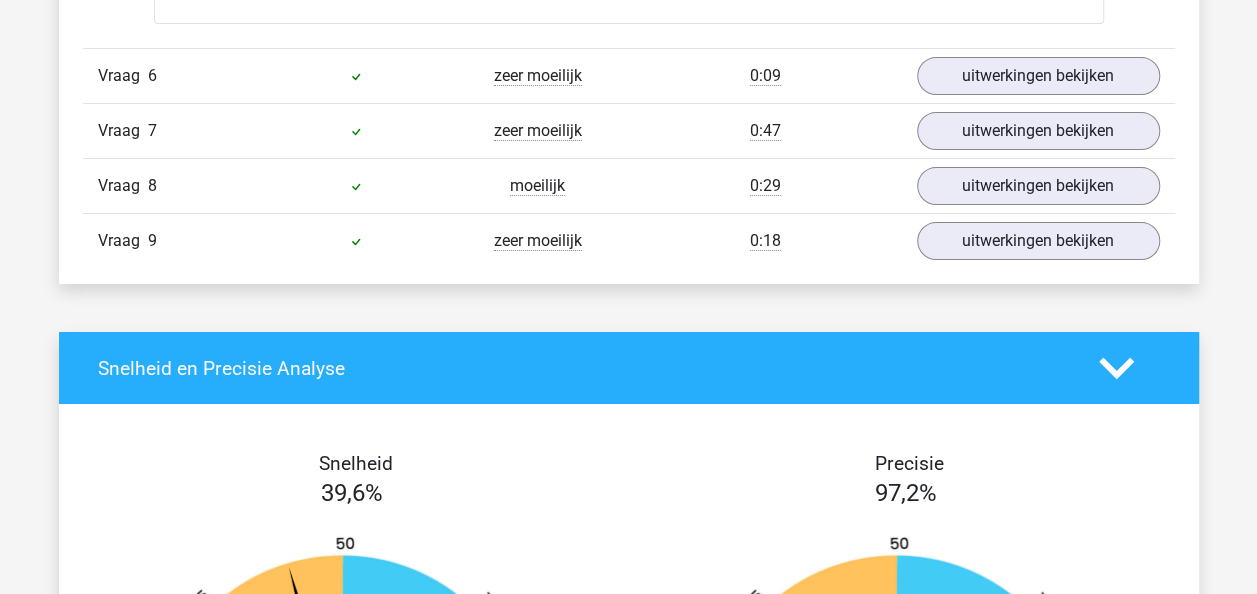scroll, scrollTop: 3300, scrollLeft: 0, axis: vertical 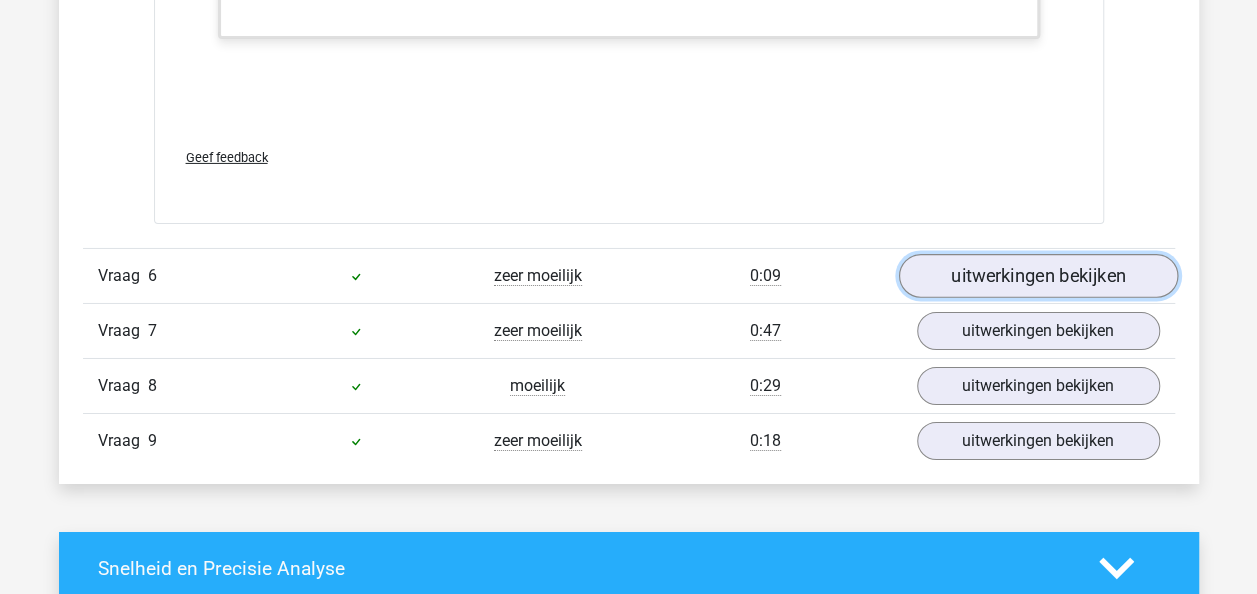 click on "uitwerkingen bekijken" at bounding box center [1037, 276] 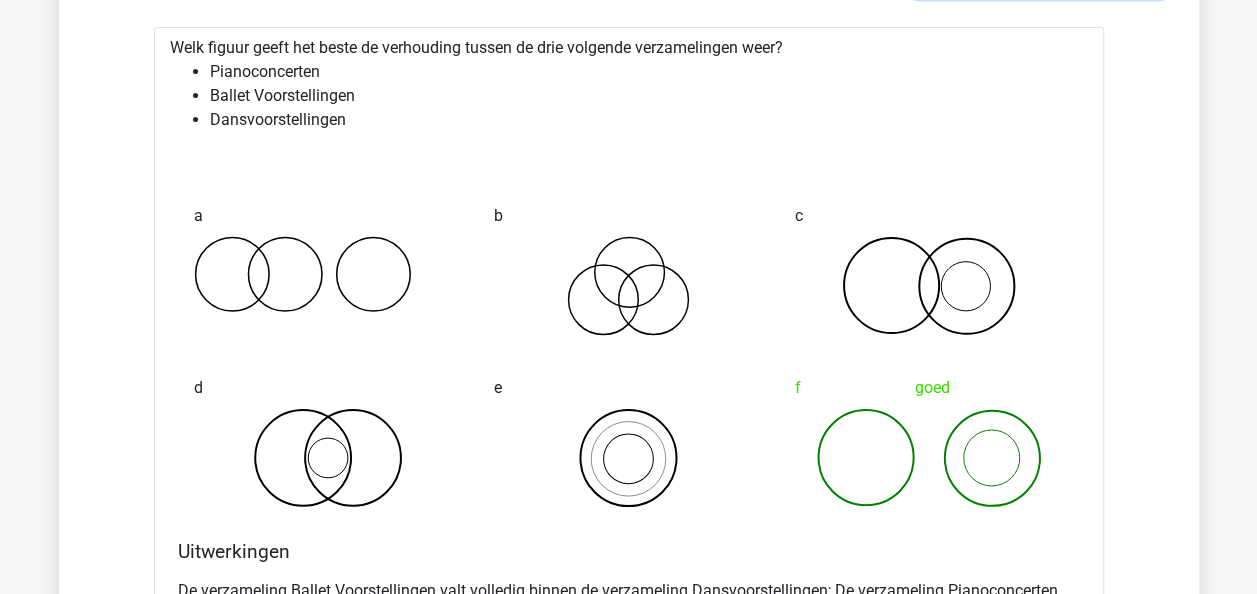 scroll, scrollTop: 3400, scrollLeft: 0, axis: vertical 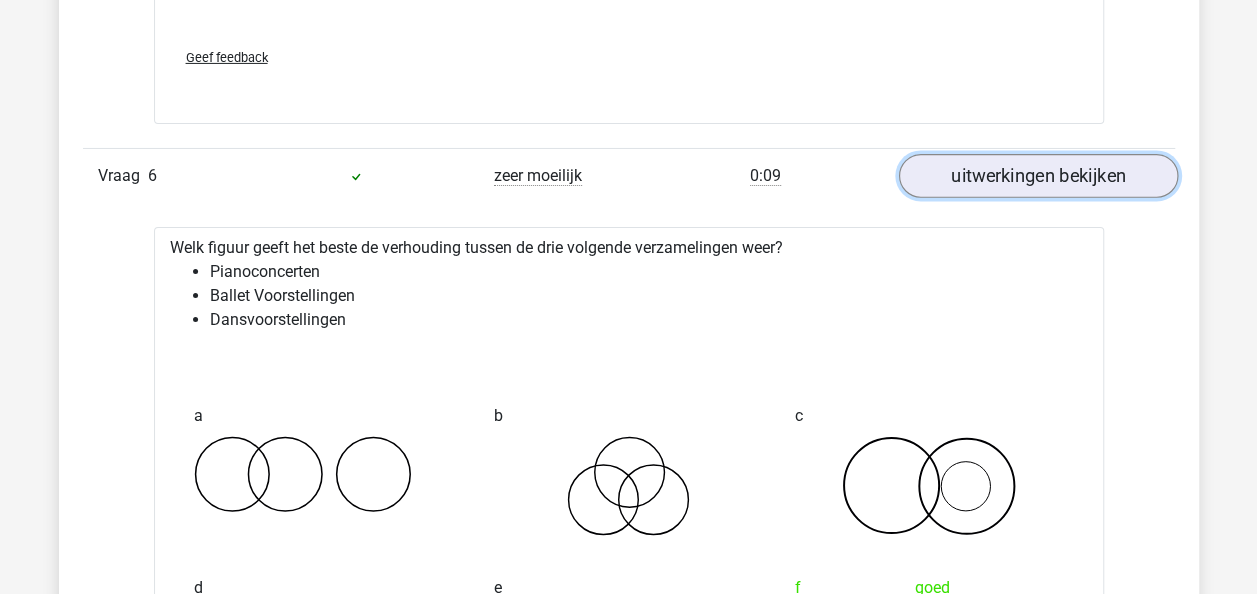 click on "uitwerkingen bekijken" at bounding box center (1037, 176) 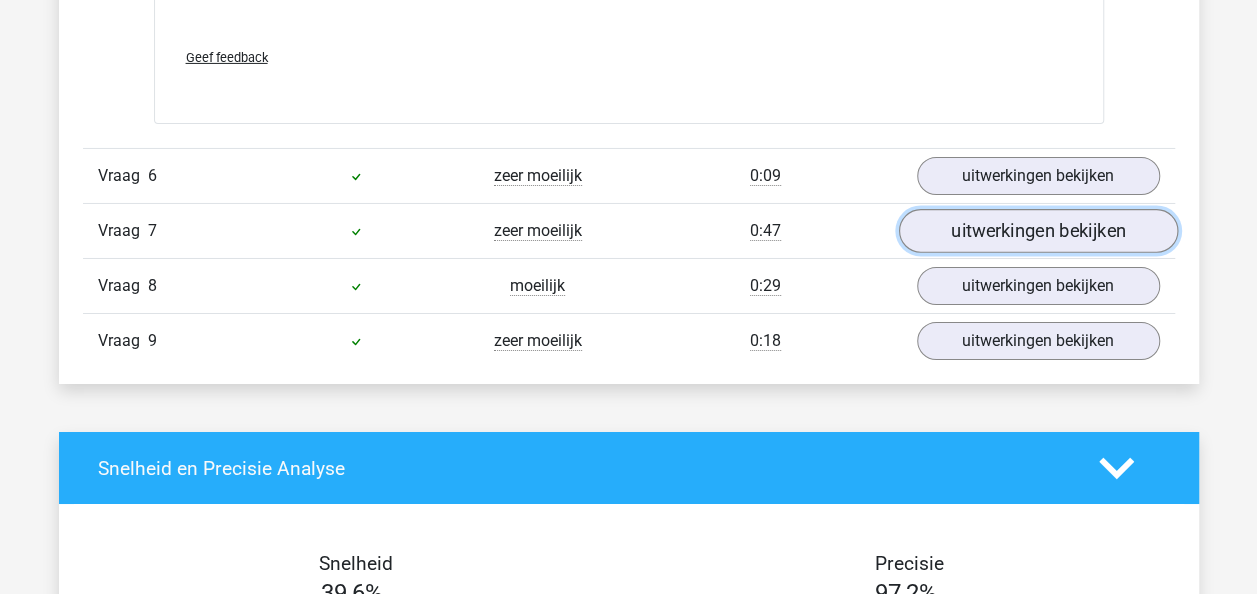 click on "uitwerkingen bekijken" at bounding box center (1037, 231) 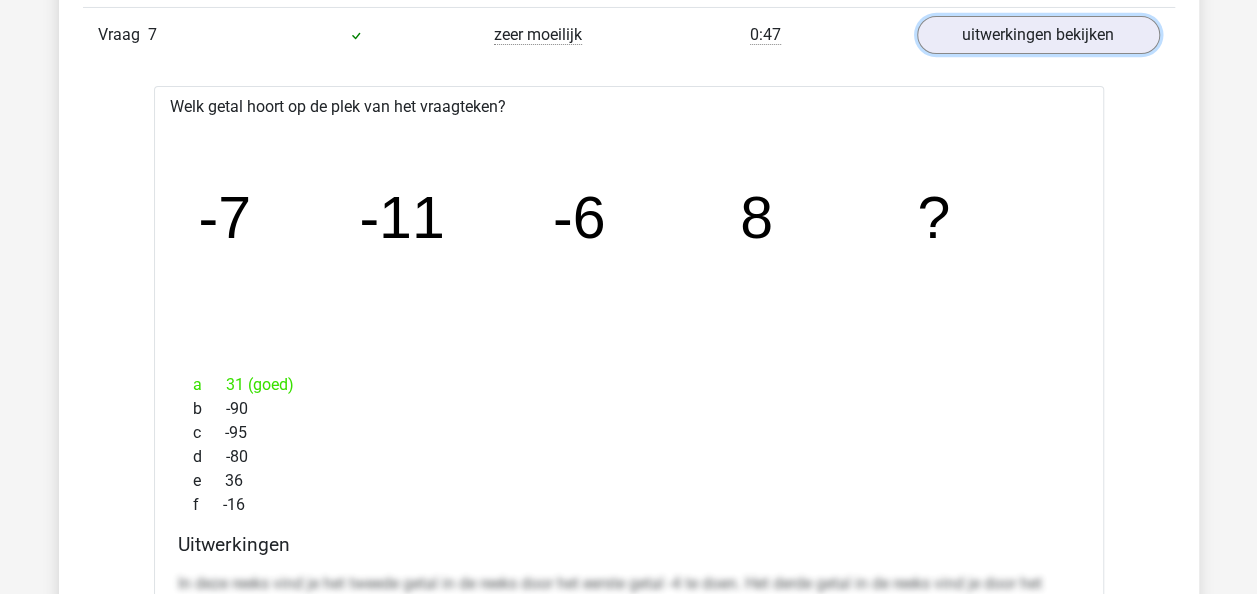 scroll, scrollTop: 3500, scrollLeft: 0, axis: vertical 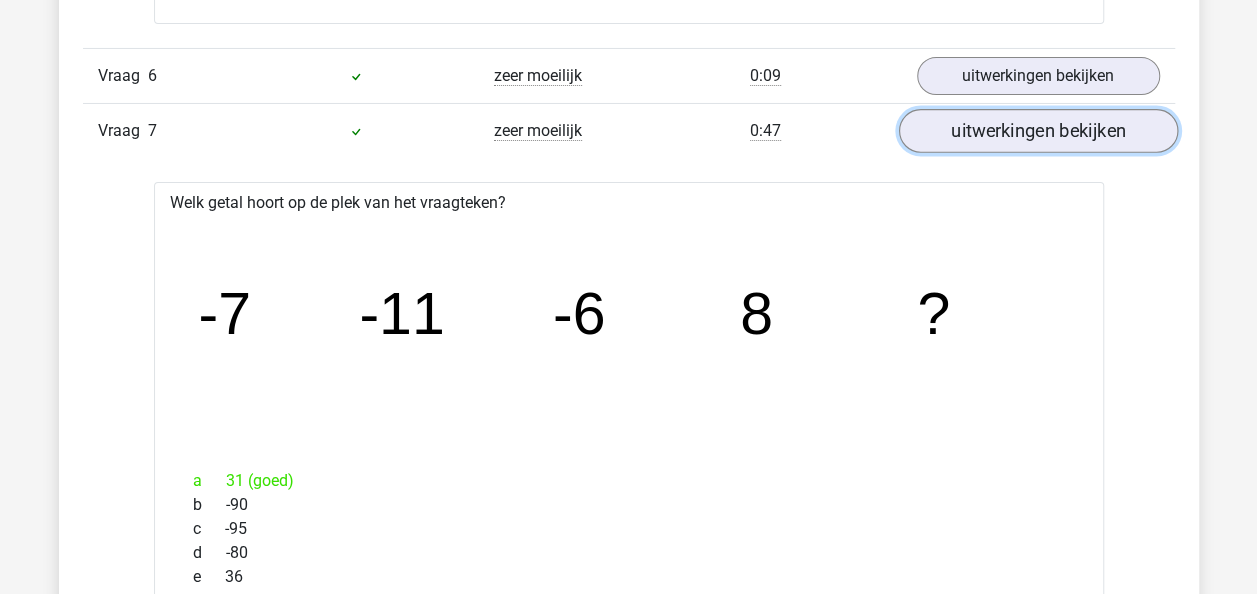 click on "uitwerkingen bekijken" at bounding box center [1037, 131] 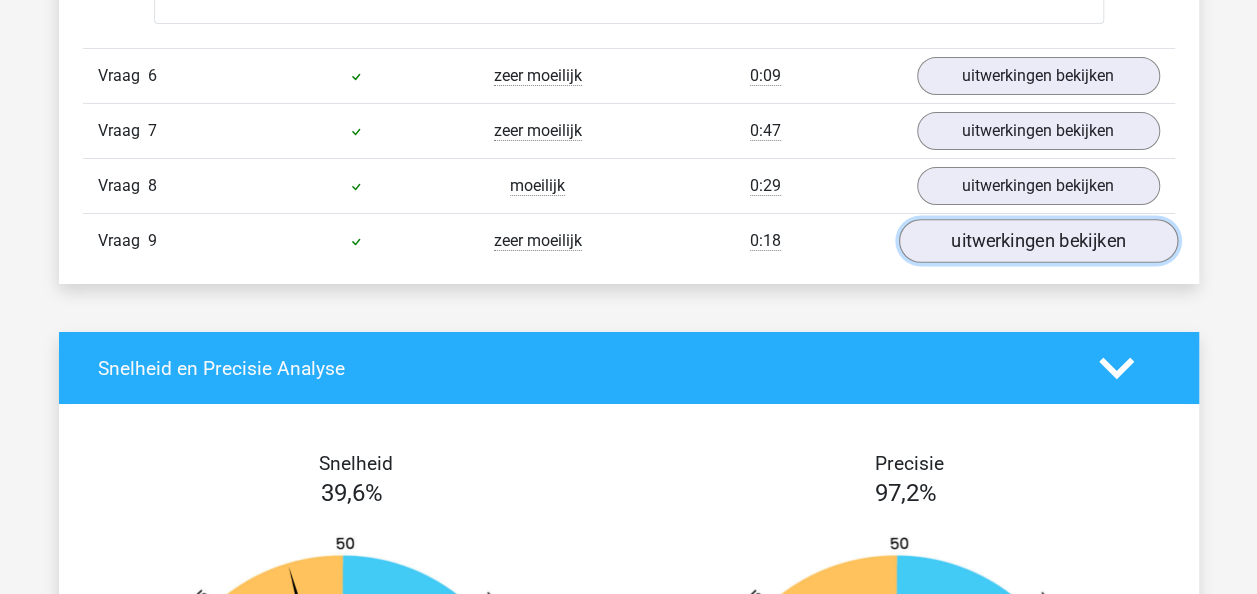 click on "uitwerkingen bekijken" at bounding box center (1037, 241) 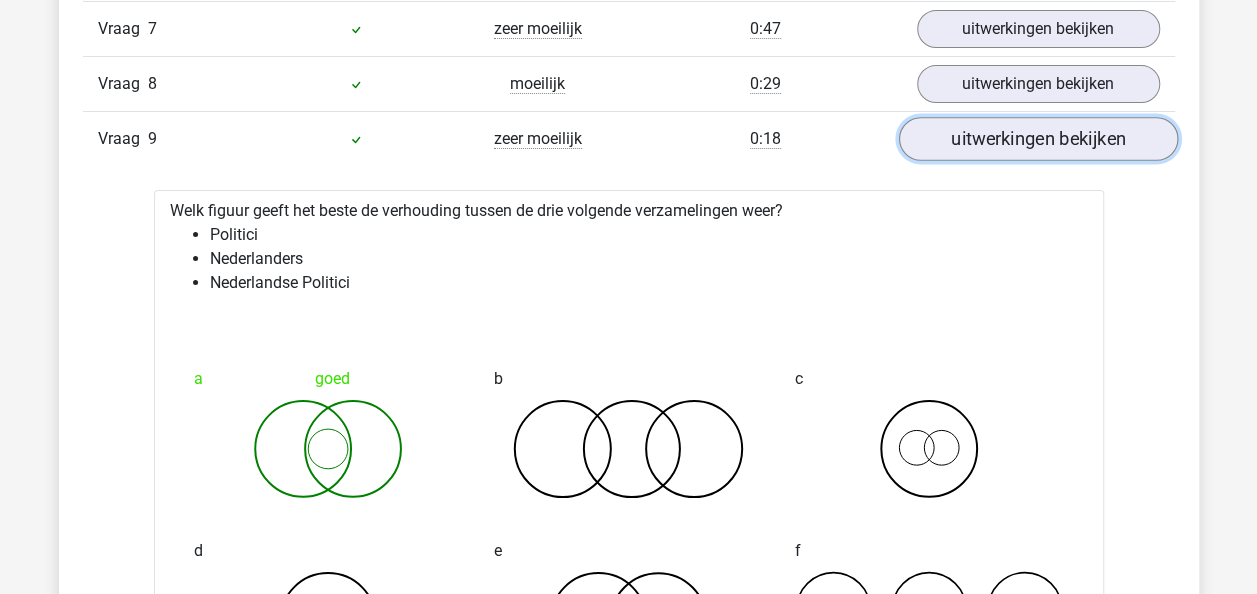 scroll, scrollTop: 3500, scrollLeft: 0, axis: vertical 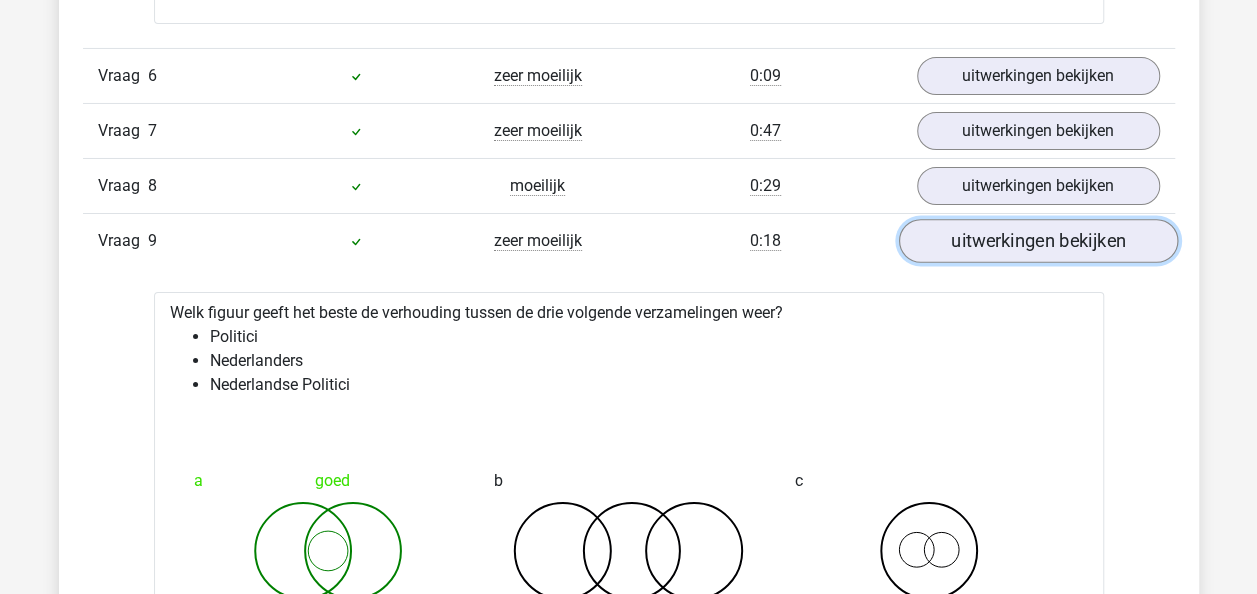 click on "uitwerkingen bekijken" at bounding box center (1037, 241) 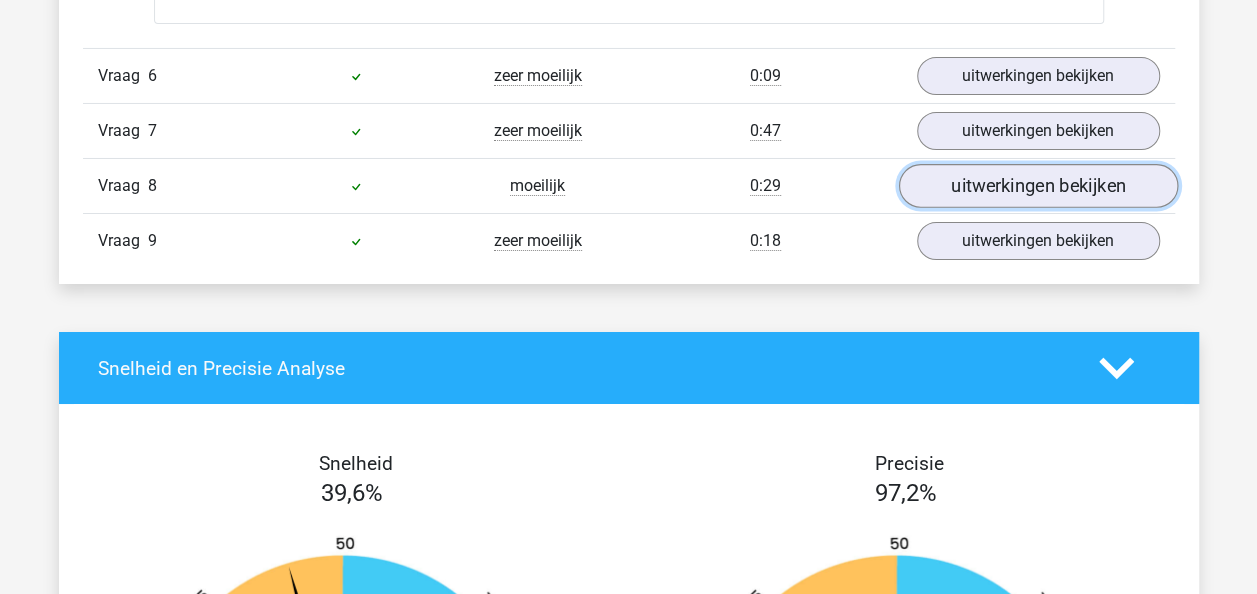 click on "uitwerkingen bekijken" at bounding box center [1037, 186] 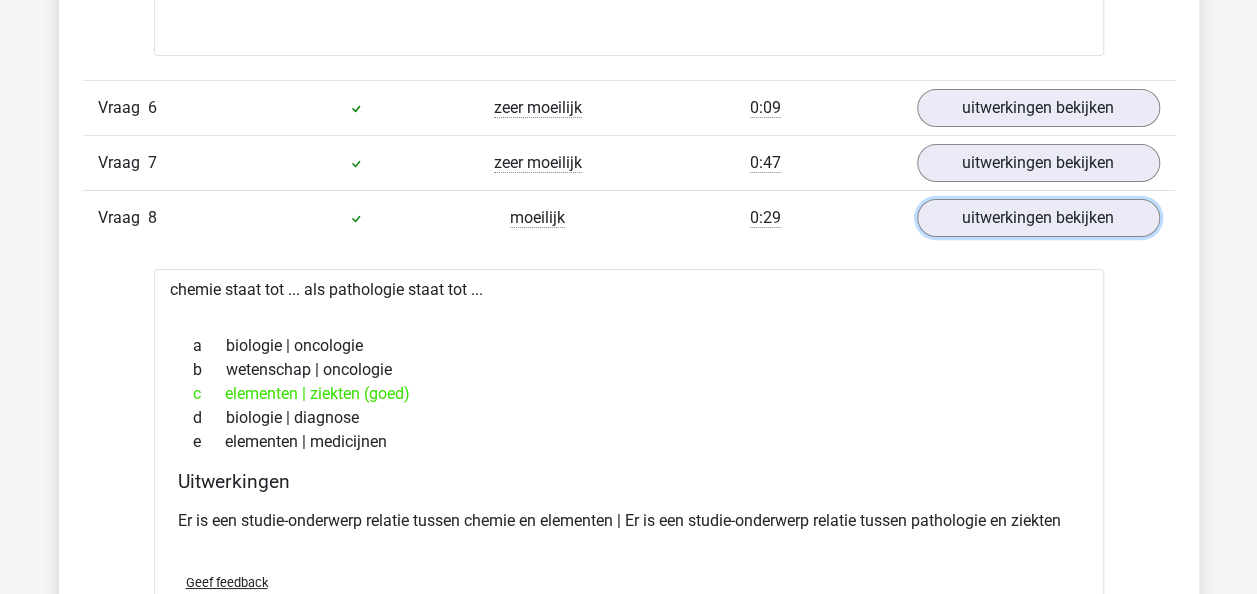 scroll, scrollTop: 3500, scrollLeft: 0, axis: vertical 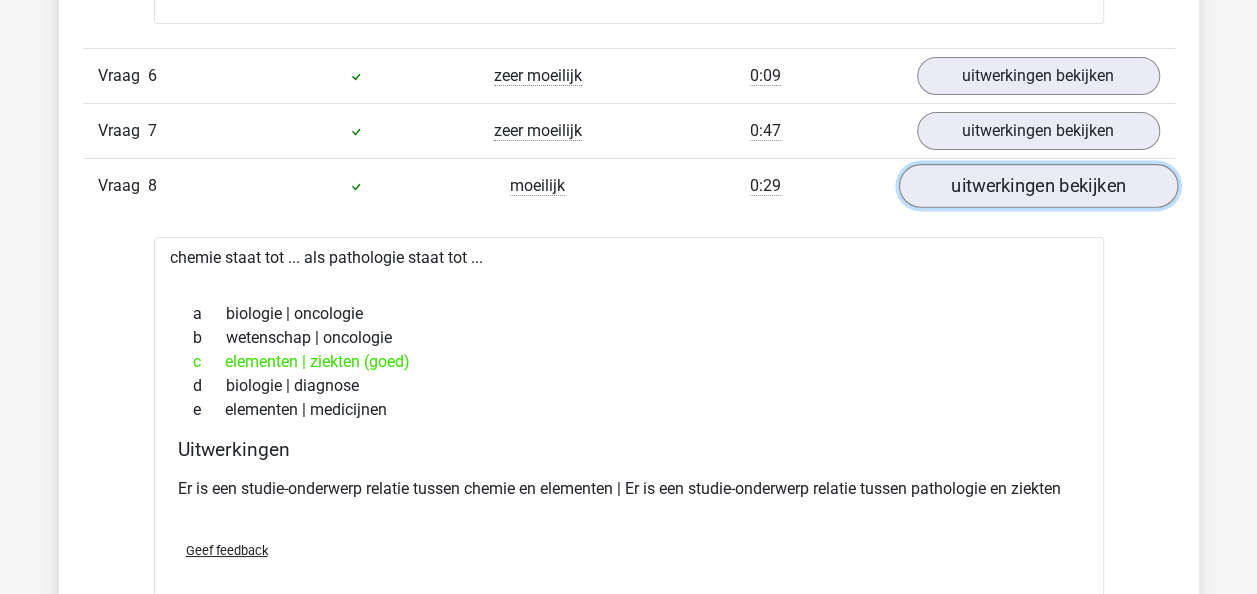 click on "uitwerkingen bekijken" at bounding box center (1037, 186) 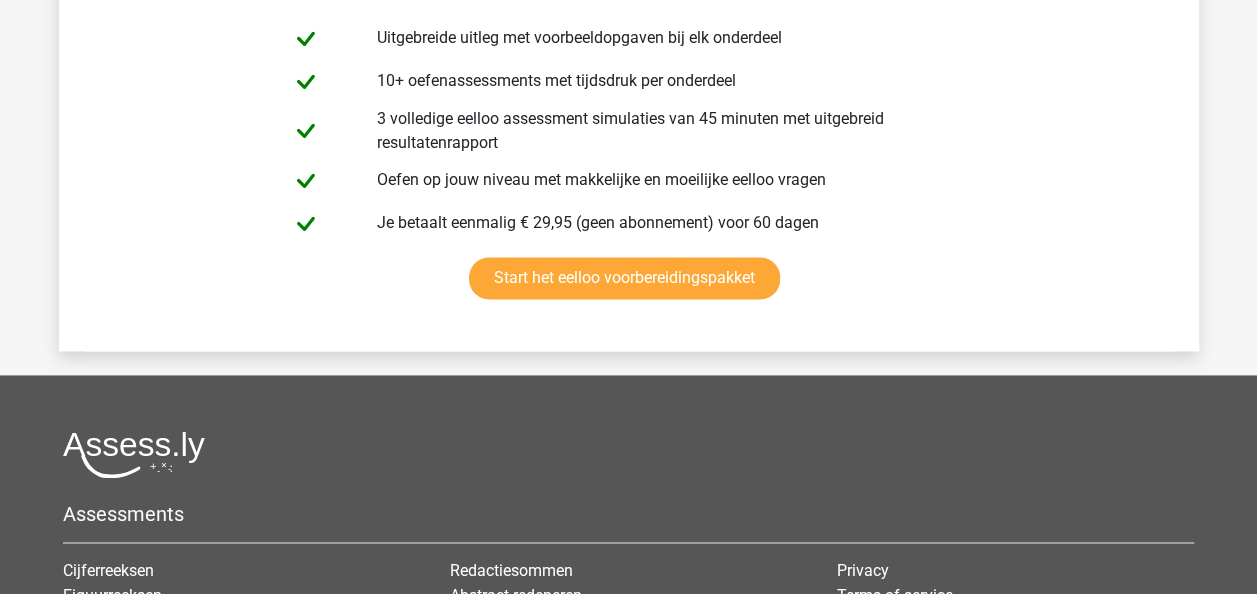 scroll, scrollTop: 5100, scrollLeft: 0, axis: vertical 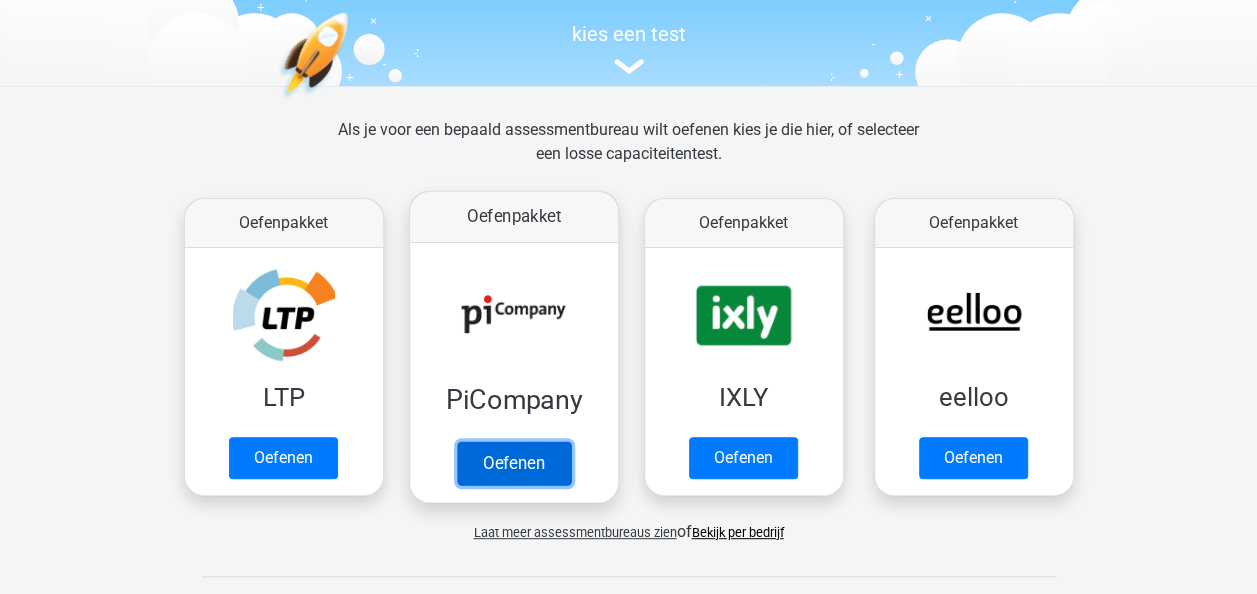 click on "Oefenen" at bounding box center (513, 463) 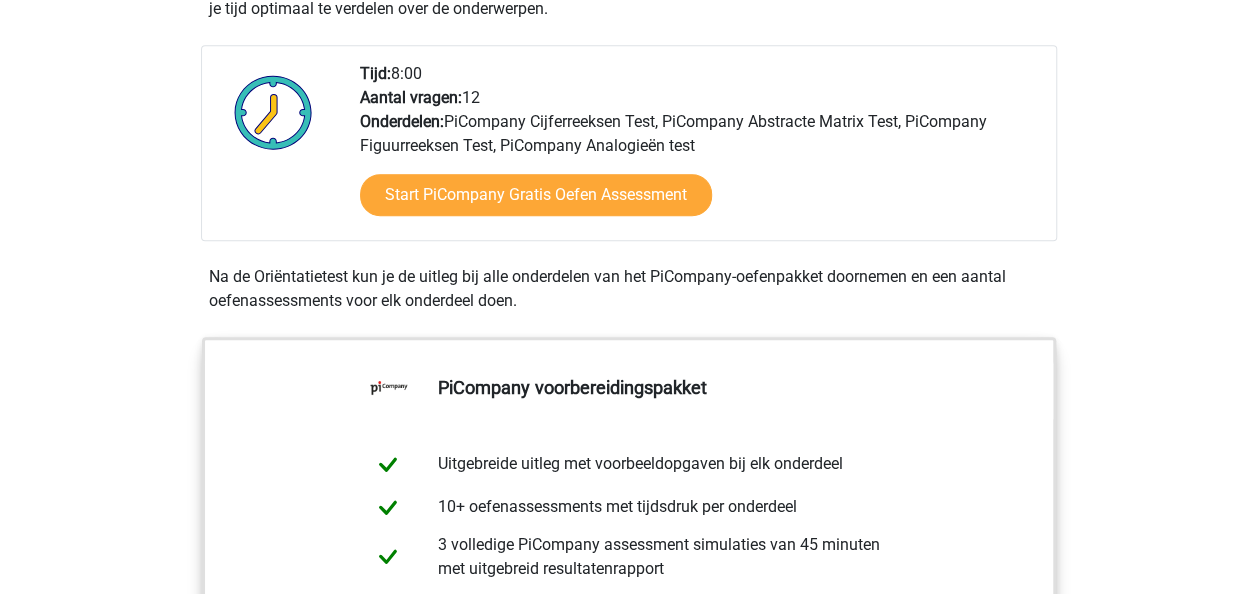 scroll, scrollTop: 500, scrollLeft: 0, axis: vertical 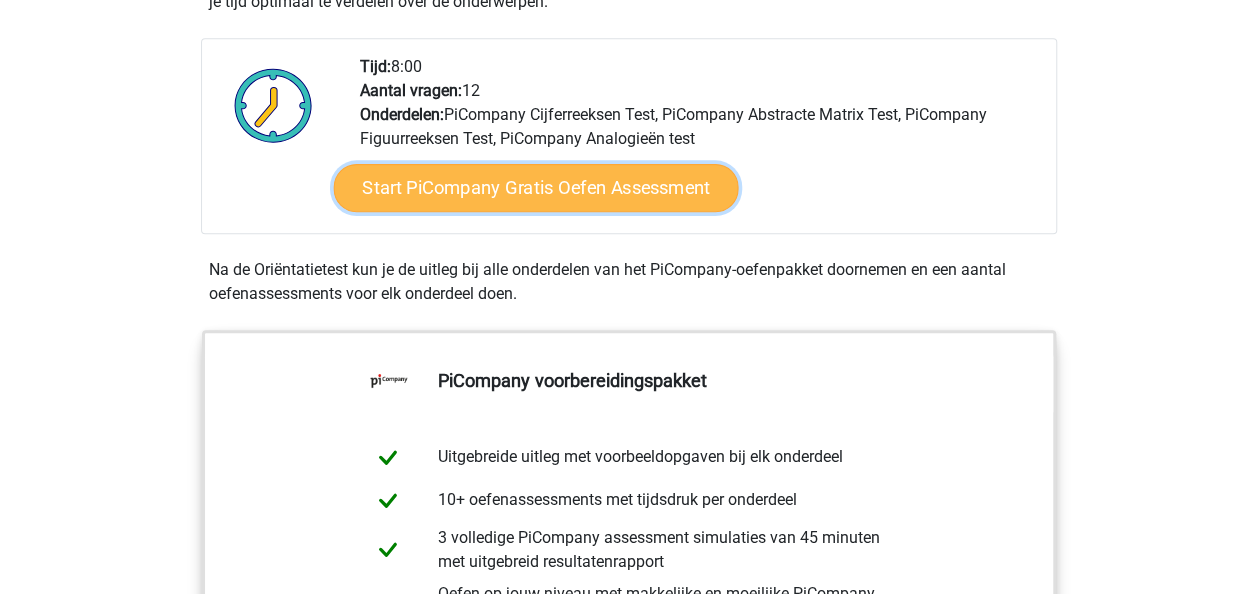 click on "Start PiCompany Gratis Oefen Assessment" at bounding box center (535, 188) 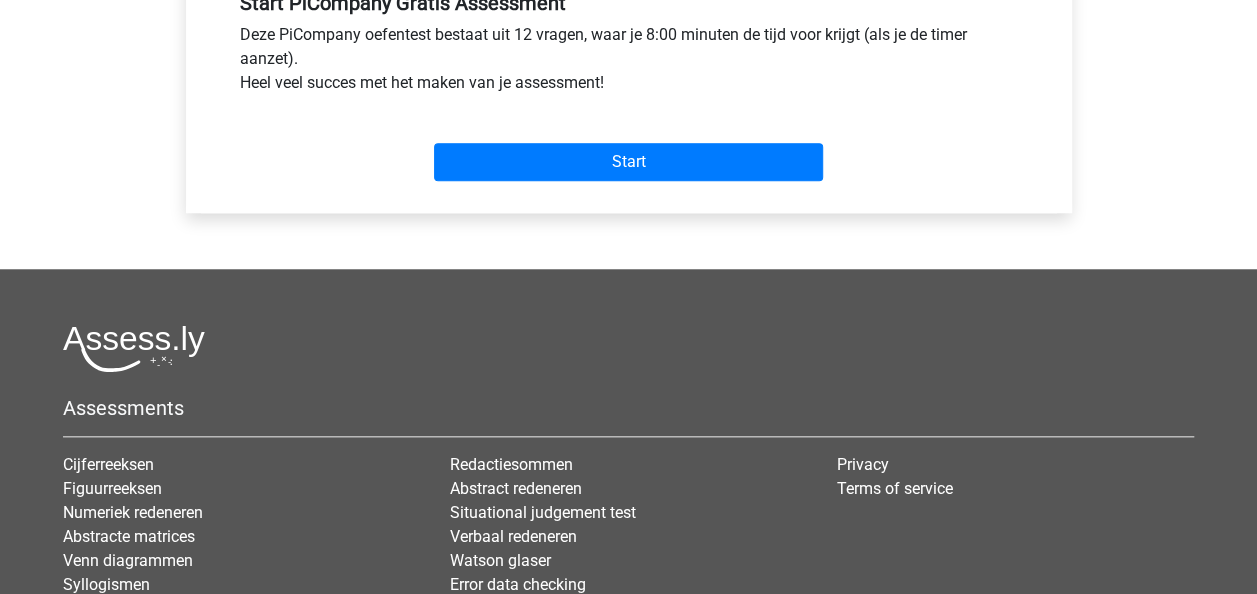 scroll, scrollTop: 800, scrollLeft: 0, axis: vertical 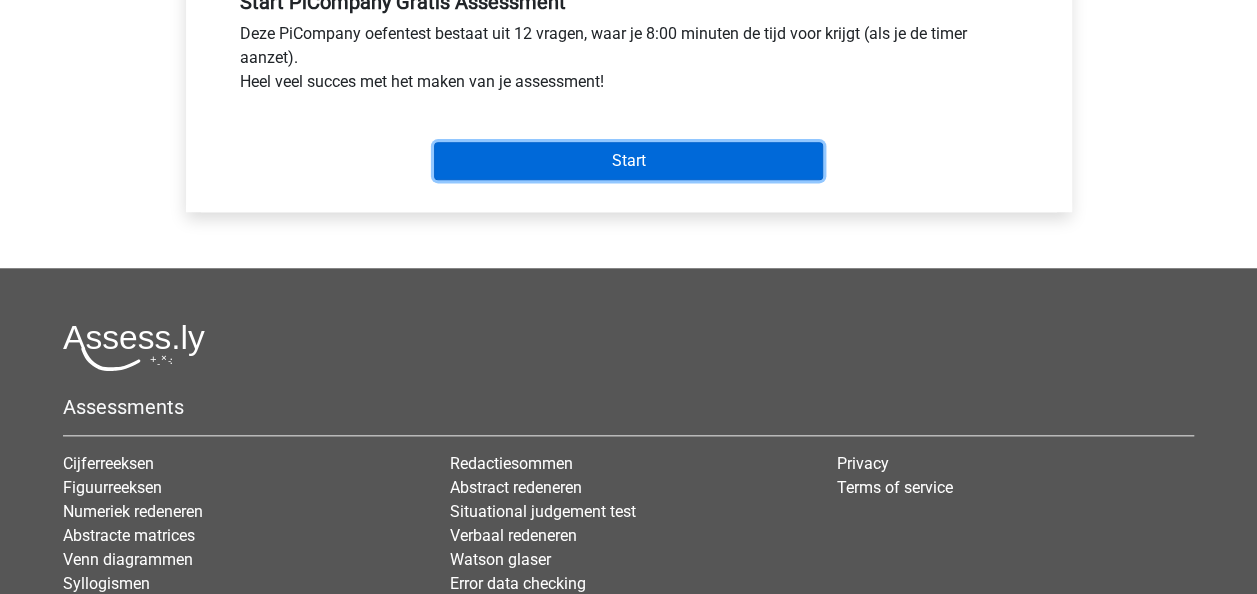 click on "Start" at bounding box center [628, 161] 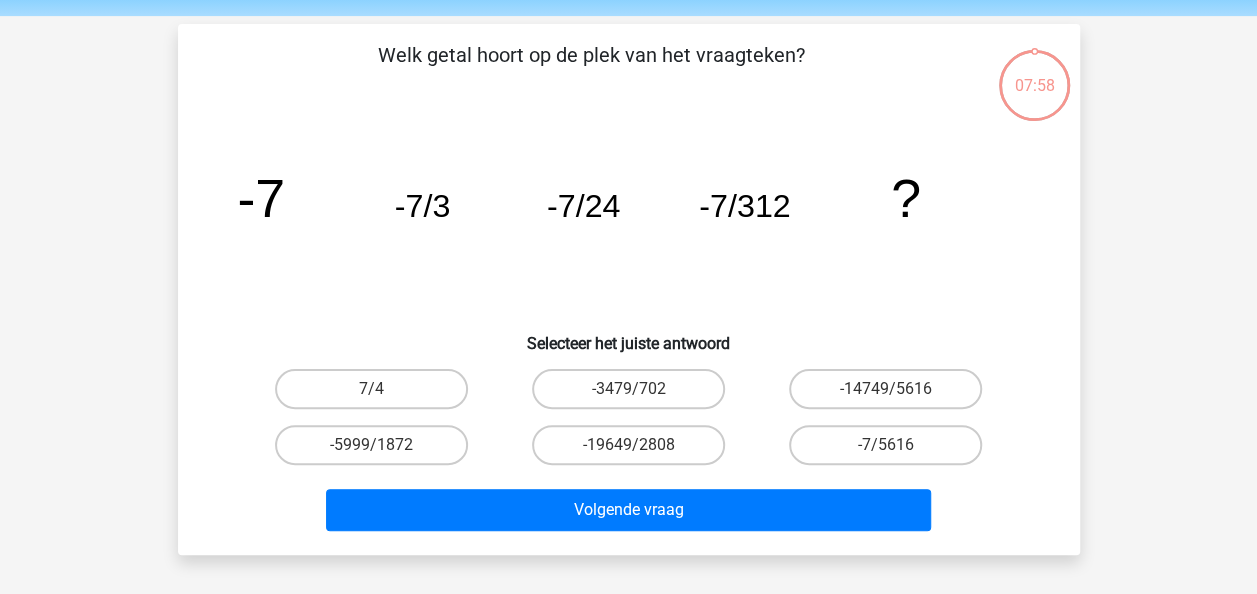 scroll, scrollTop: 100, scrollLeft: 0, axis: vertical 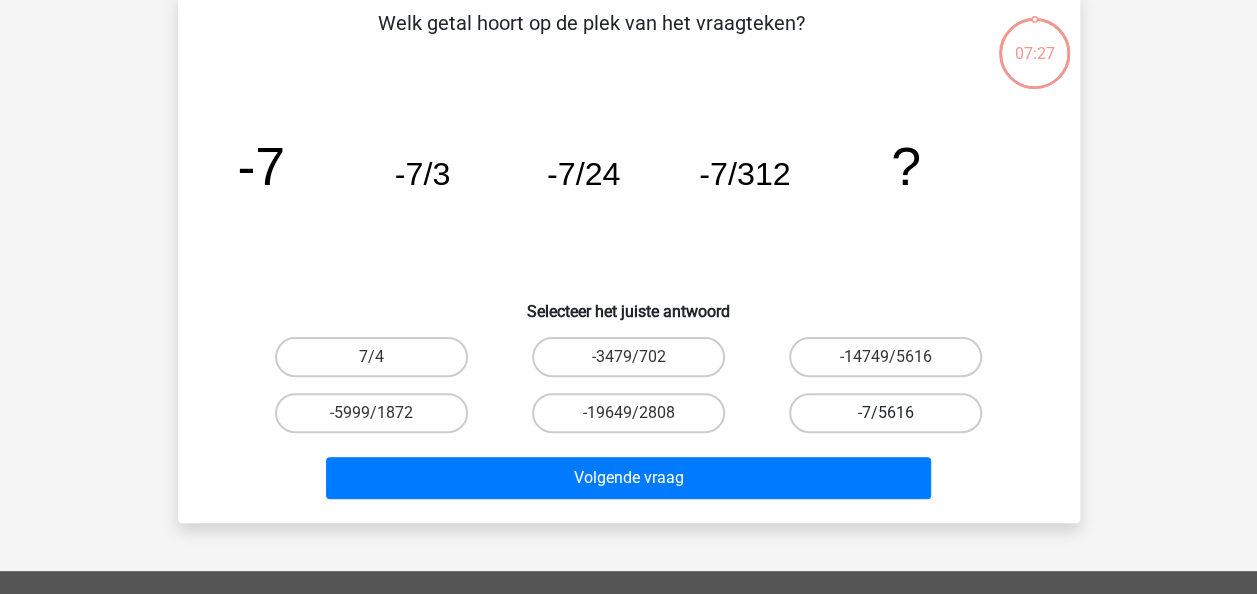click on "-7/5616" at bounding box center (885, 413) 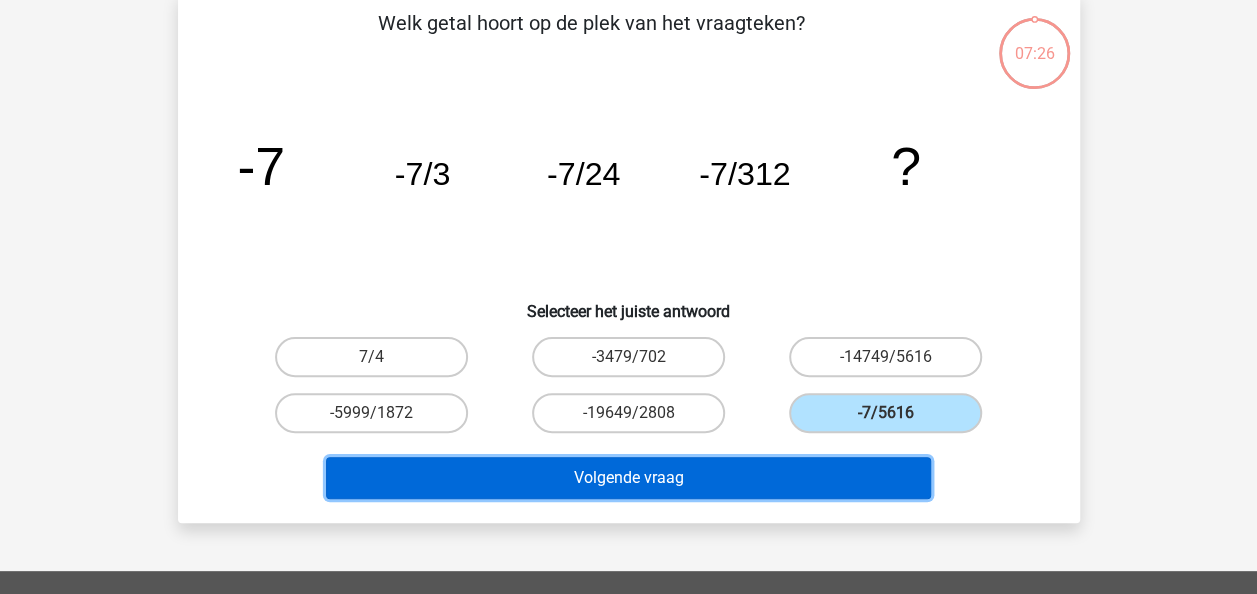 click on "Volgende vraag" at bounding box center (628, 478) 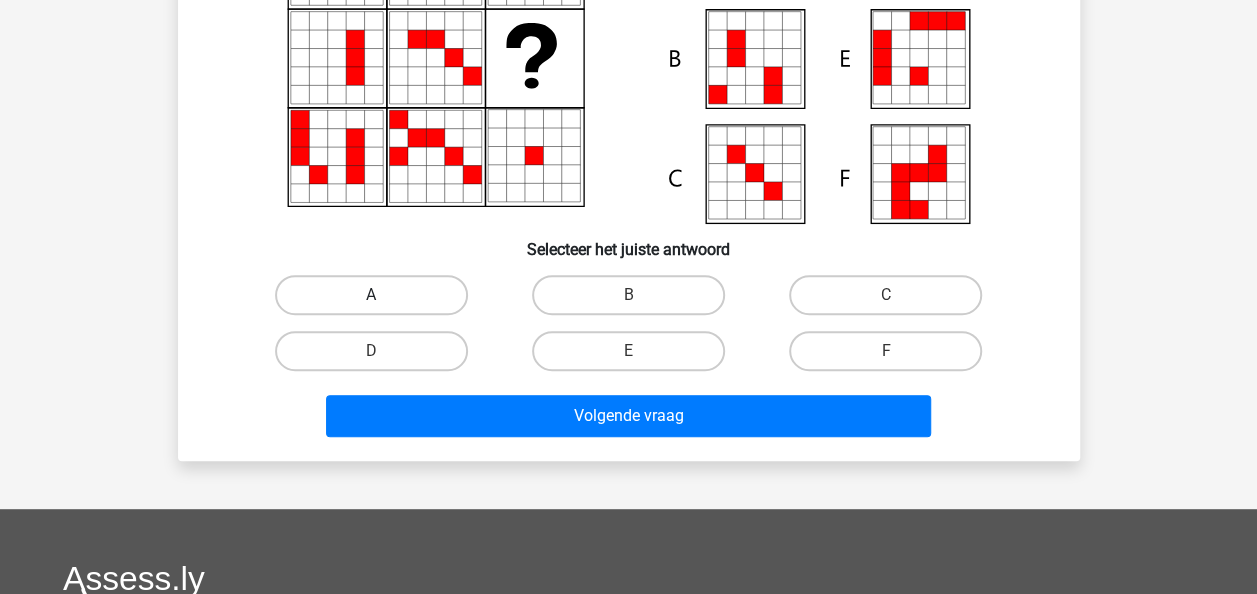 scroll, scrollTop: 292, scrollLeft: 0, axis: vertical 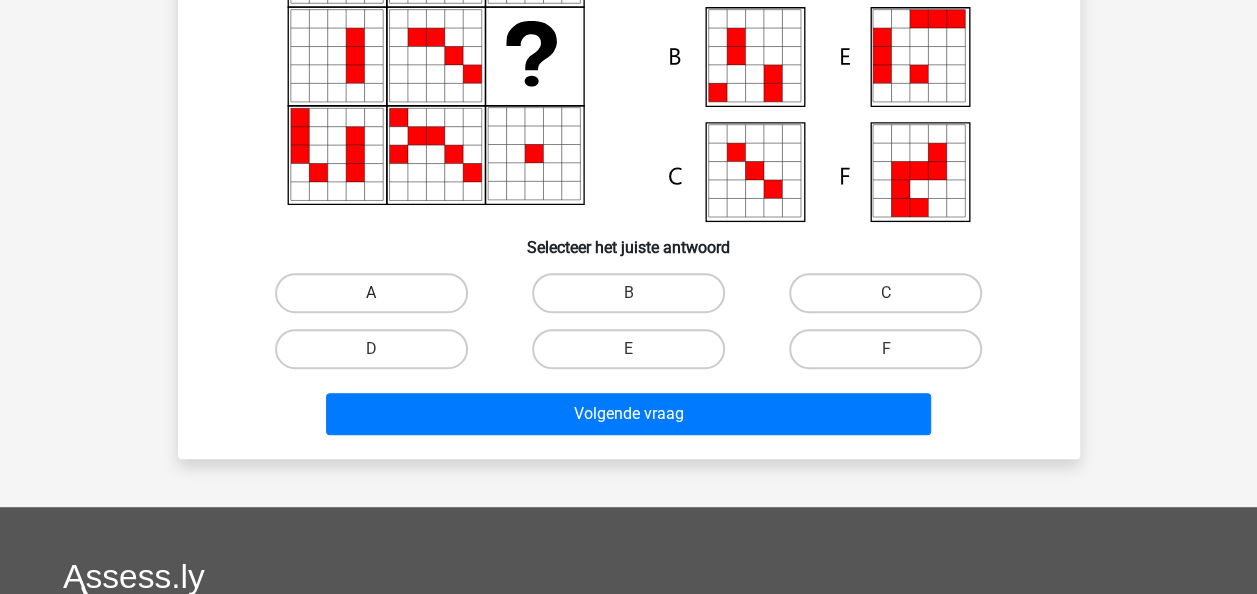 click on "A" at bounding box center [371, 293] 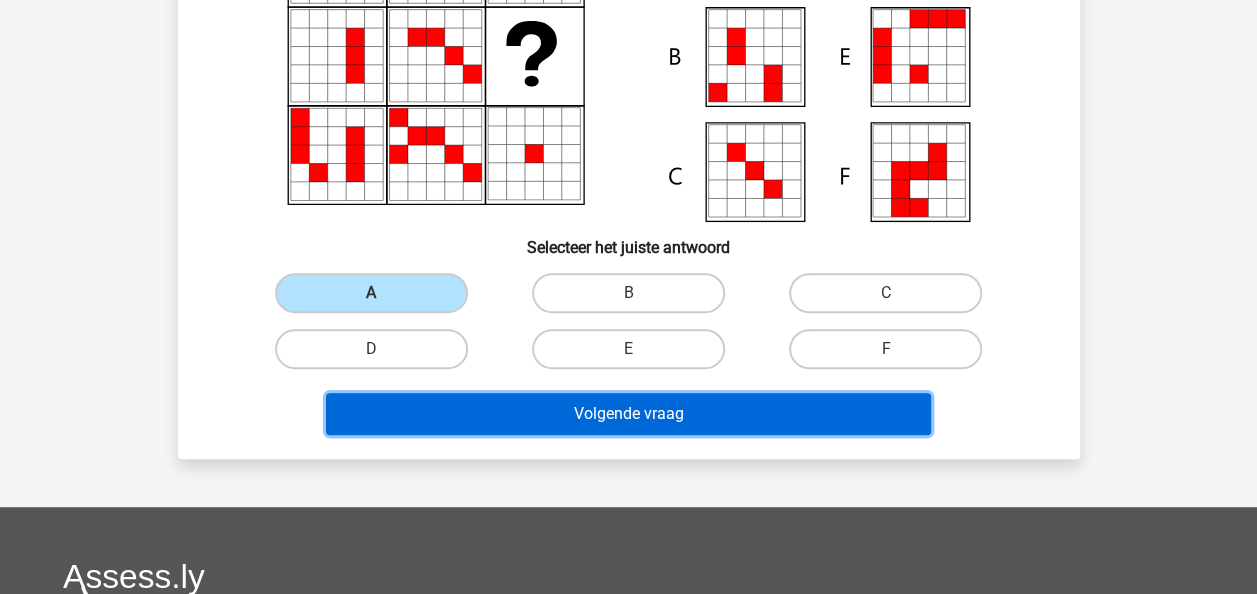 click on "Volgende vraag" at bounding box center [628, 414] 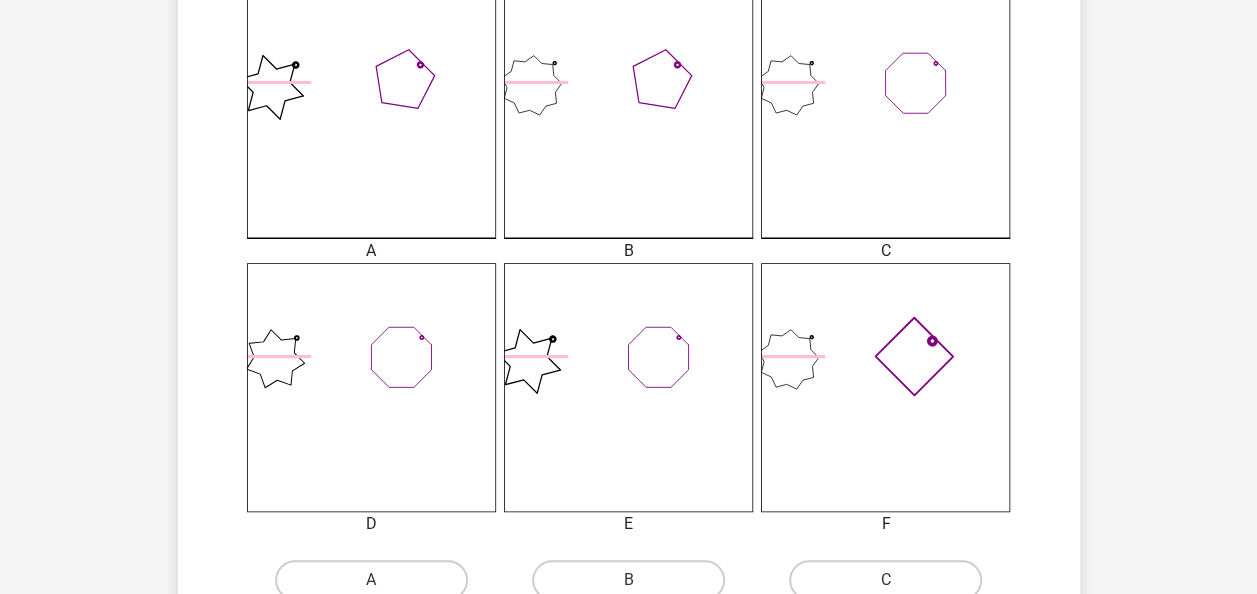 scroll, scrollTop: 692, scrollLeft: 0, axis: vertical 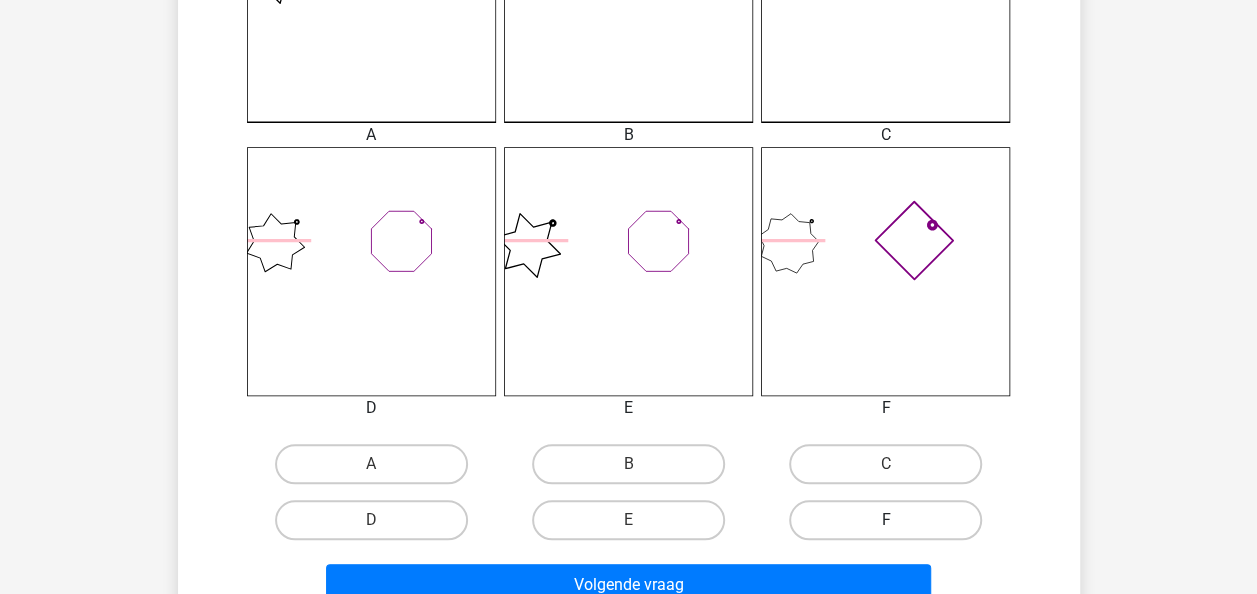 click on "F" at bounding box center (885, 520) 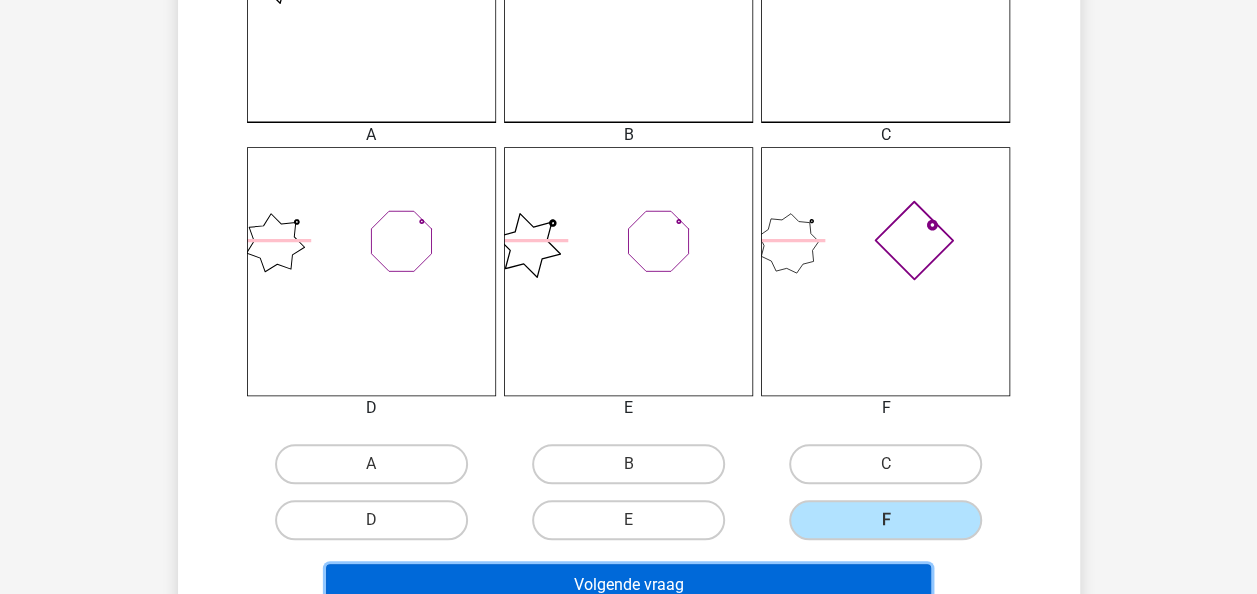 click on "Volgende vraag" at bounding box center [628, 585] 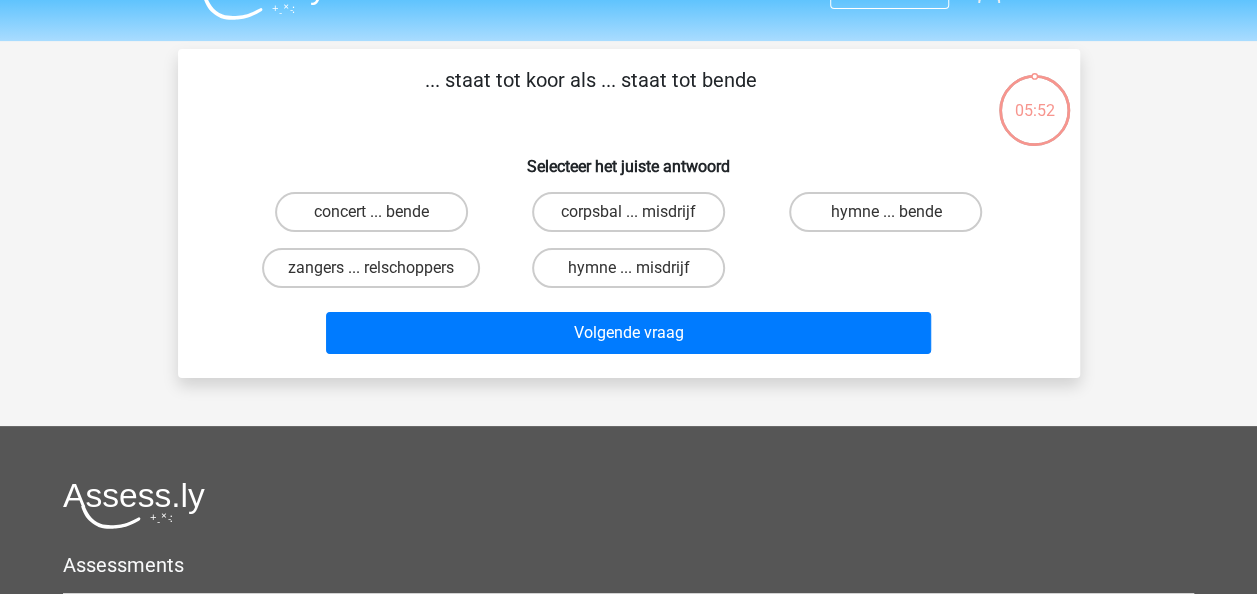 scroll, scrollTop: 0, scrollLeft: 0, axis: both 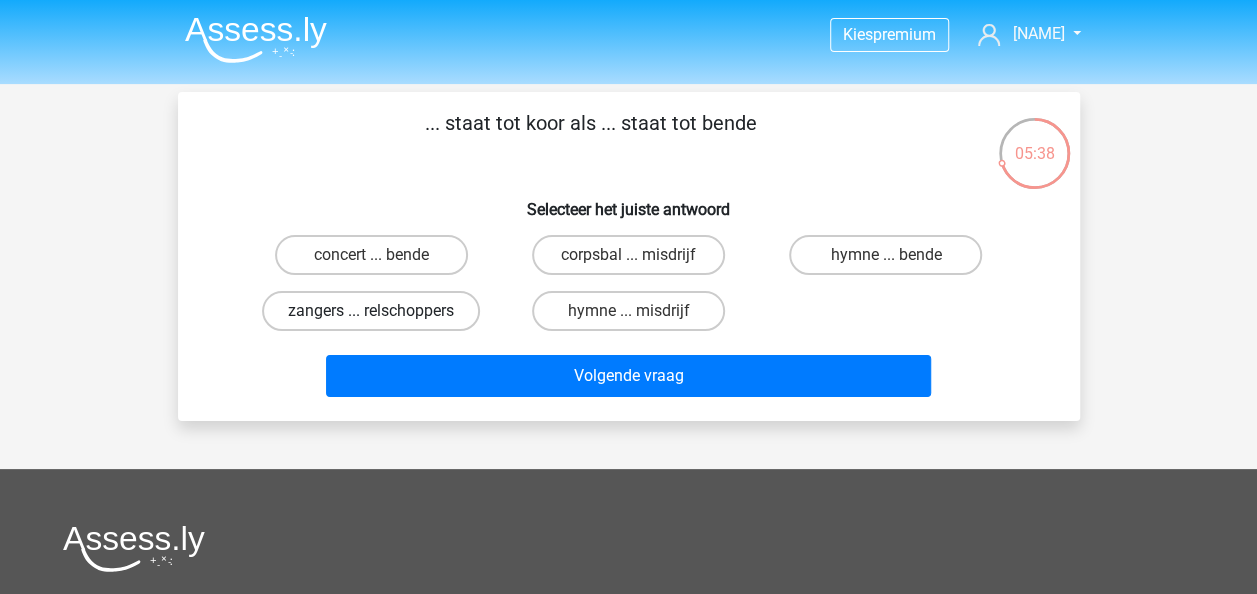 click on "zangers ... relschoppers" at bounding box center (371, 311) 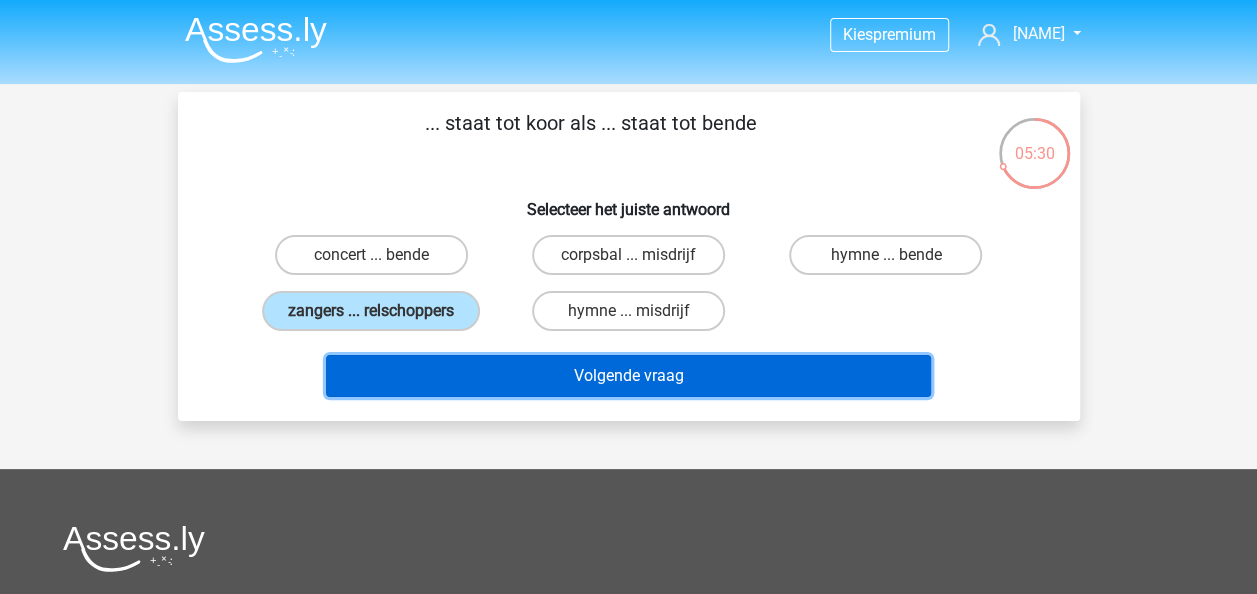 click on "Volgende vraag" at bounding box center [628, 376] 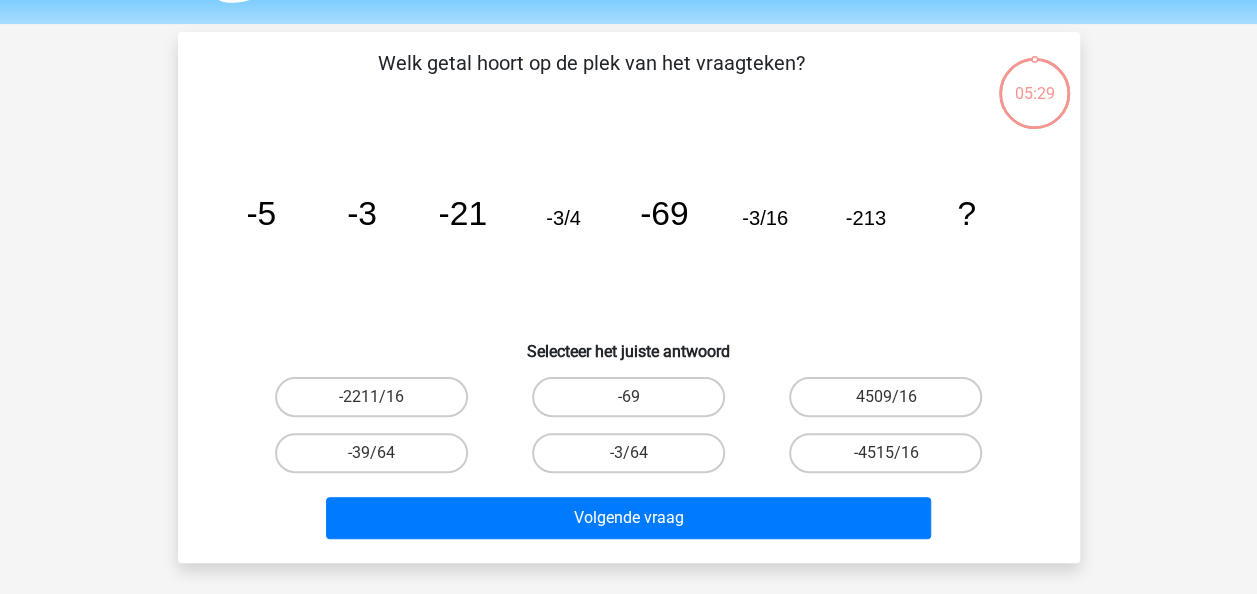 scroll, scrollTop: 92, scrollLeft: 0, axis: vertical 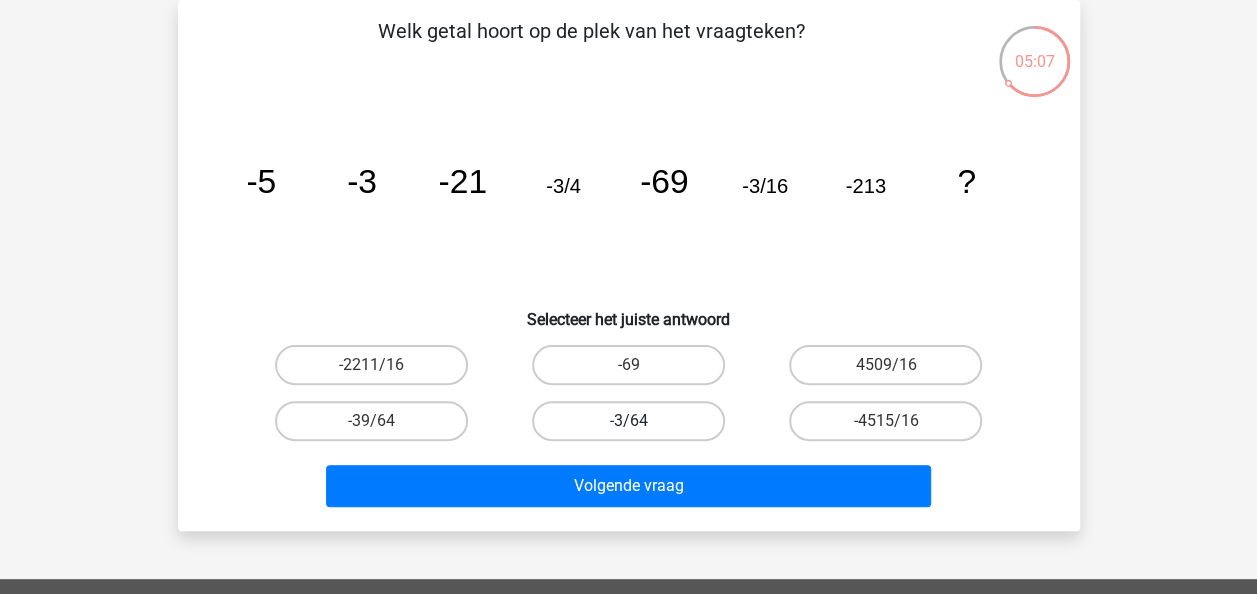click on "-3/64" at bounding box center (628, 421) 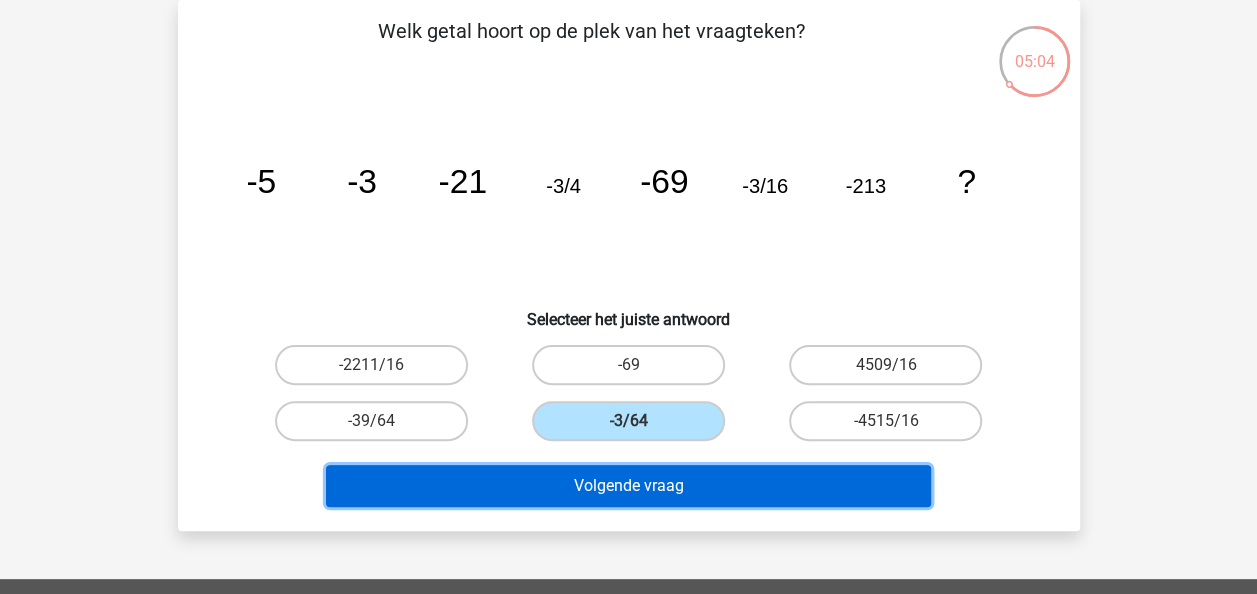 click on "Volgende vraag" at bounding box center (628, 486) 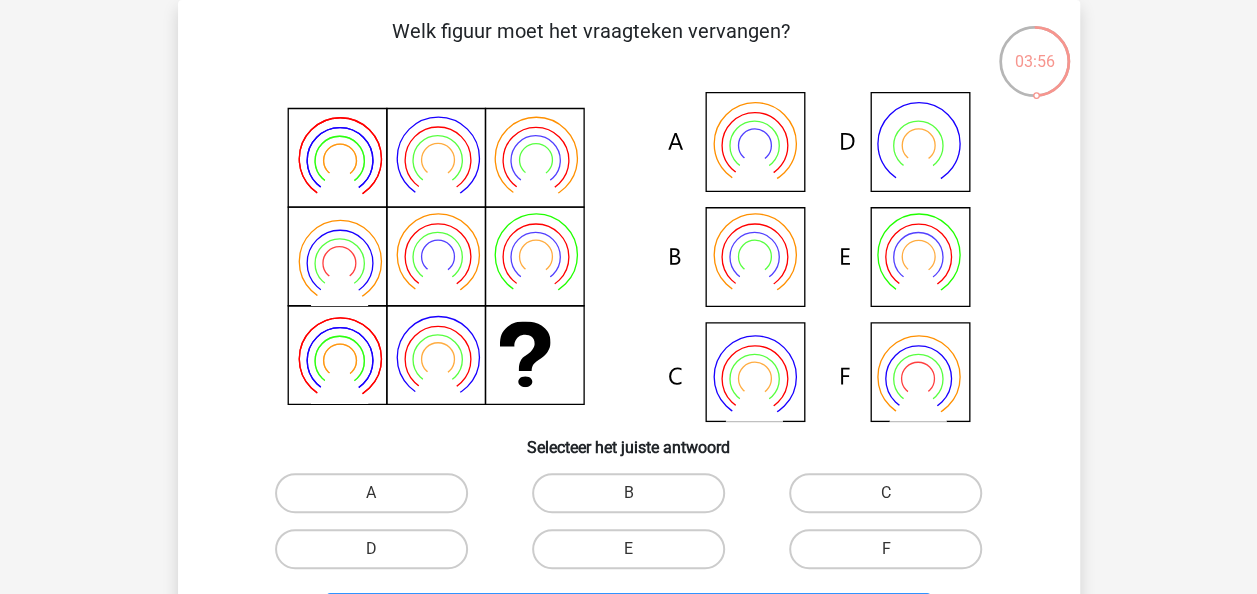 click 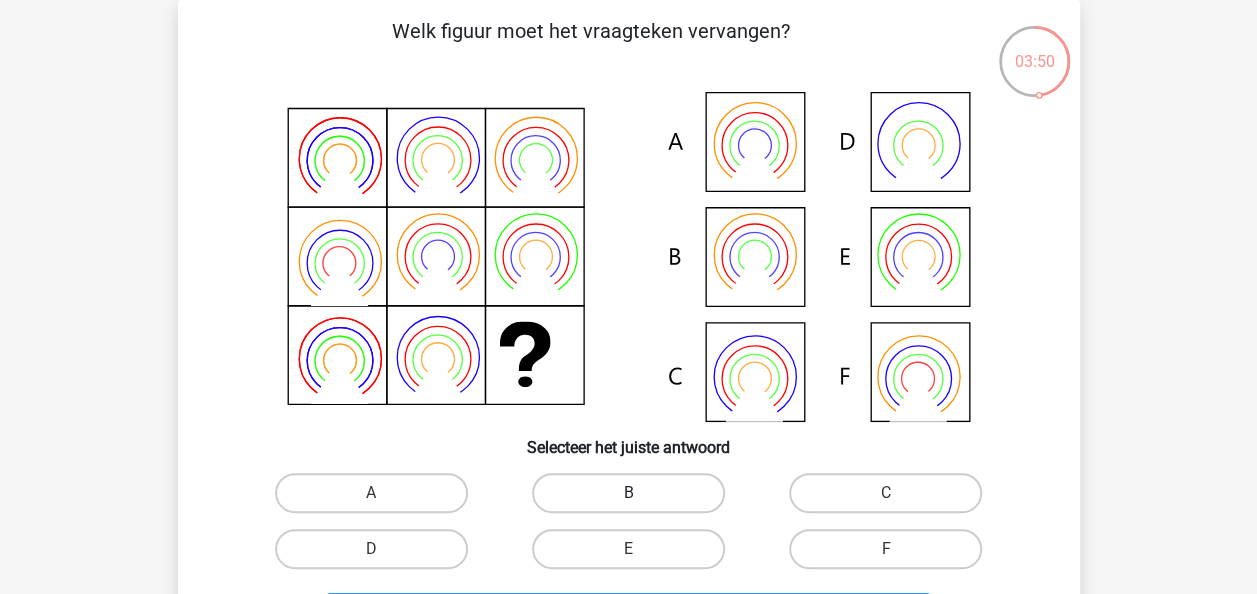 click on "B" at bounding box center (628, 493) 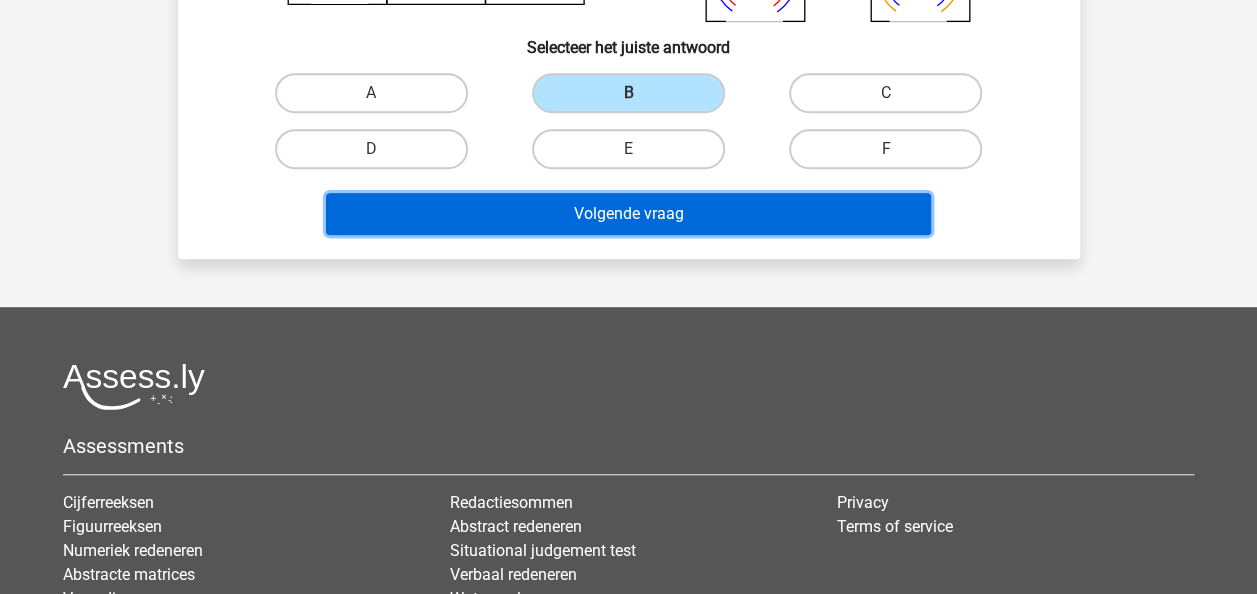 click on "Volgende vraag" at bounding box center [628, 214] 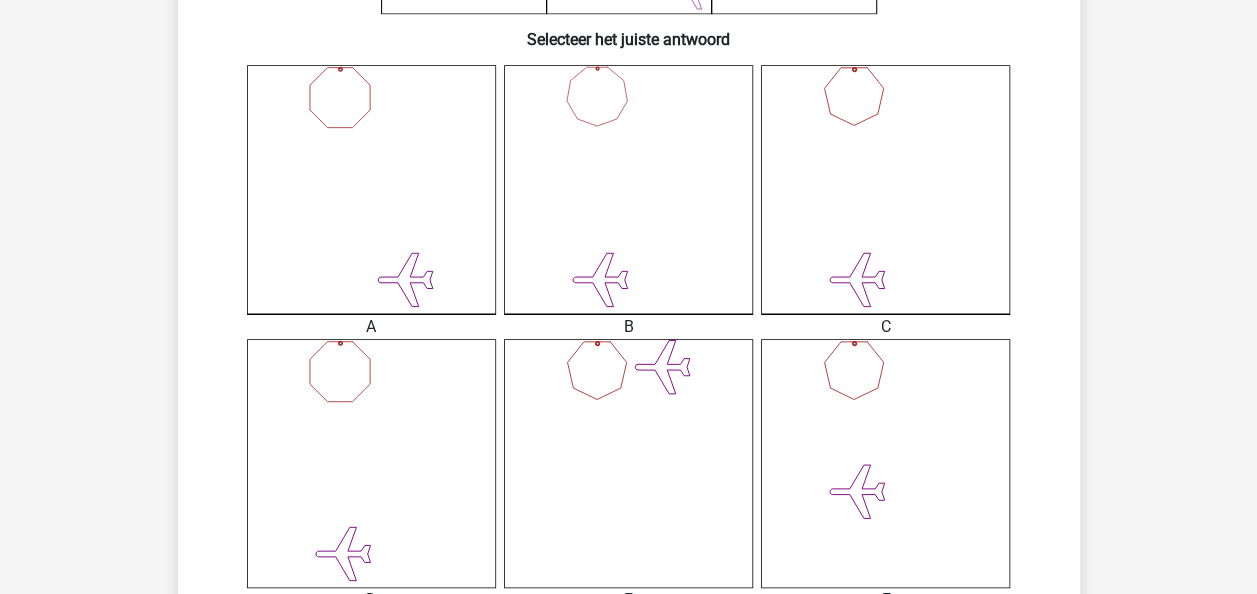 scroll, scrollTop: 600, scrollLeft: 0, axis: vertical 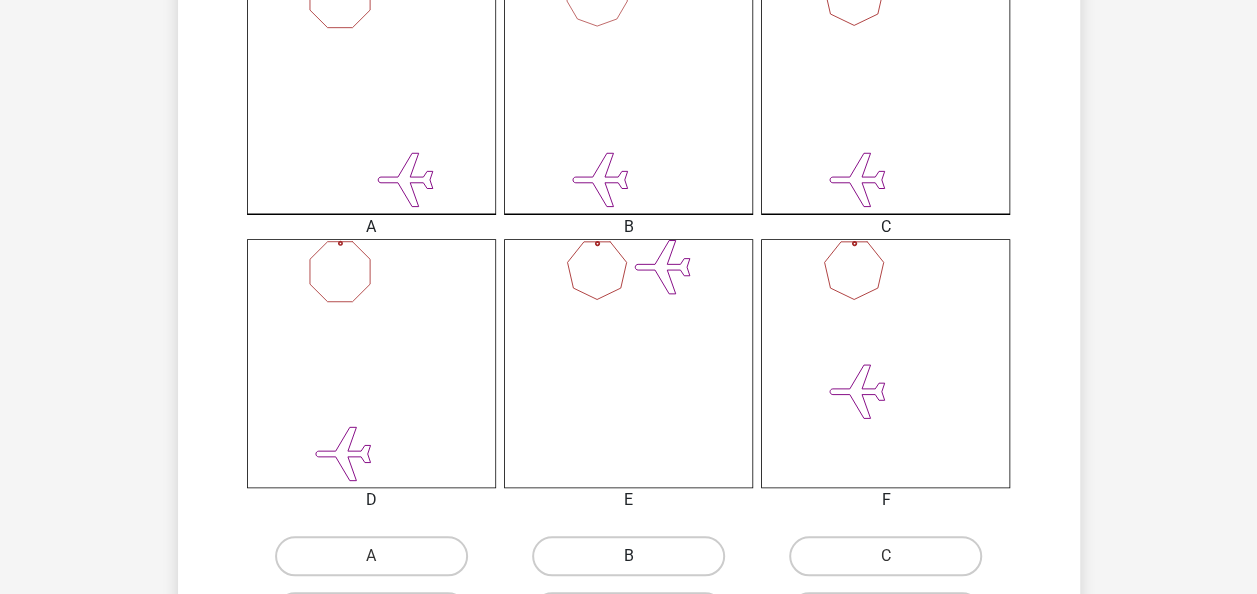 click on "B" at bounding box center [628, 556] 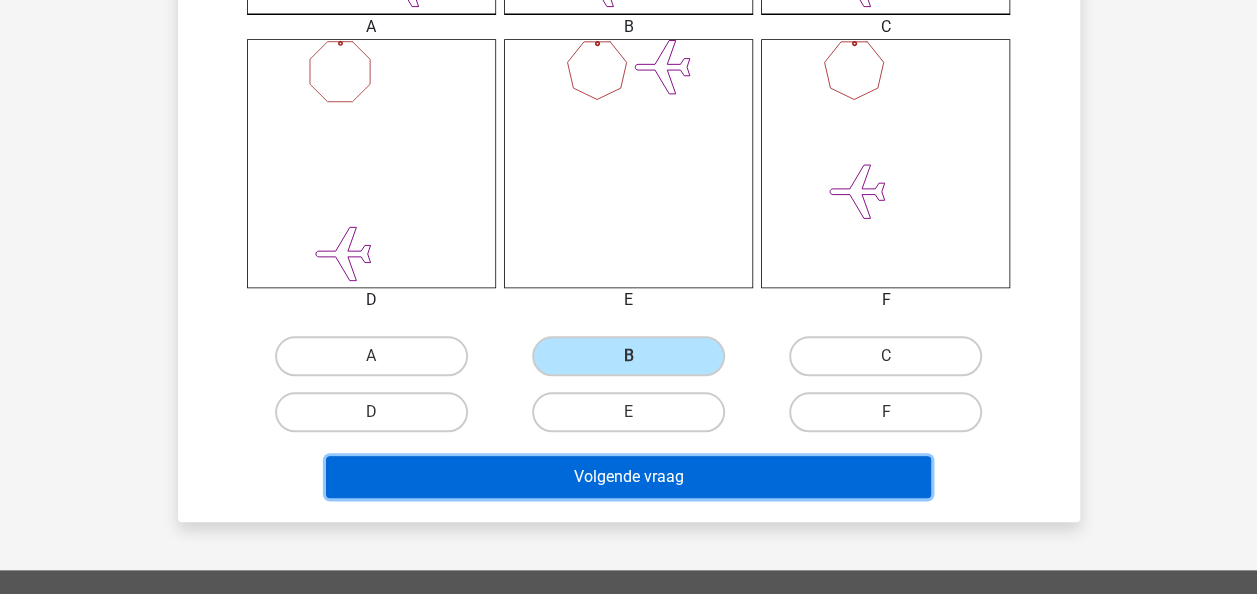 click on "Volgende vraag" at bounding box center (628, 477) 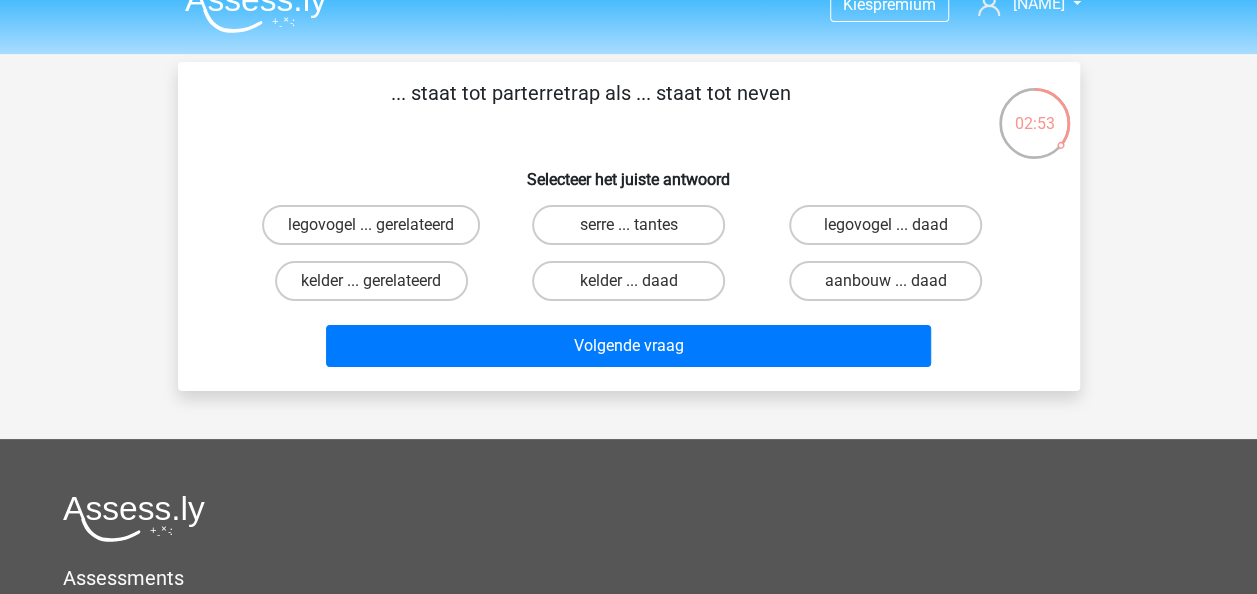 scroll, scrollTop: 0, scrollLeft: 0, axis: both 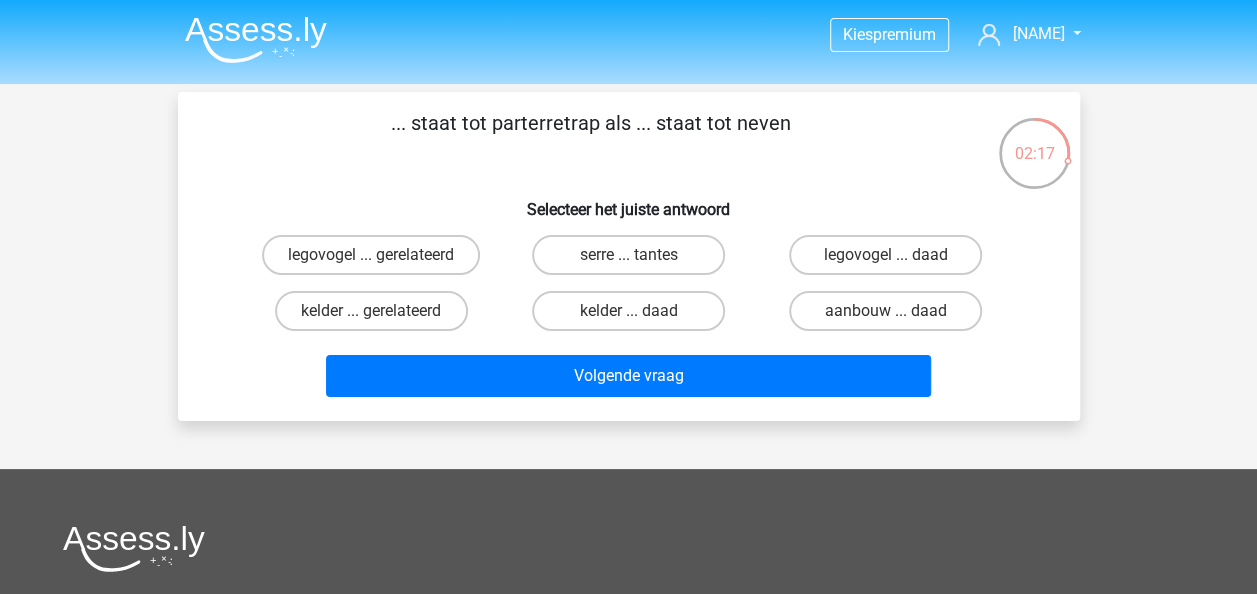click on "legovogel ... daad" at bounding box center (892, 261) 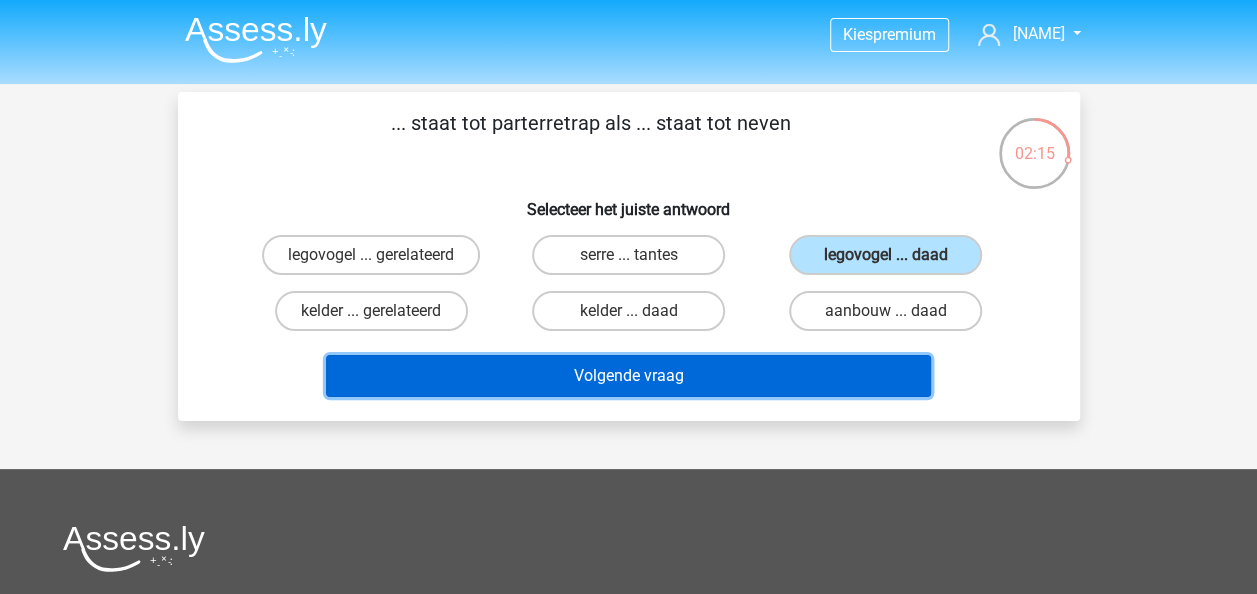 click on "Volgende vraag" at bounding box center (628, 376) 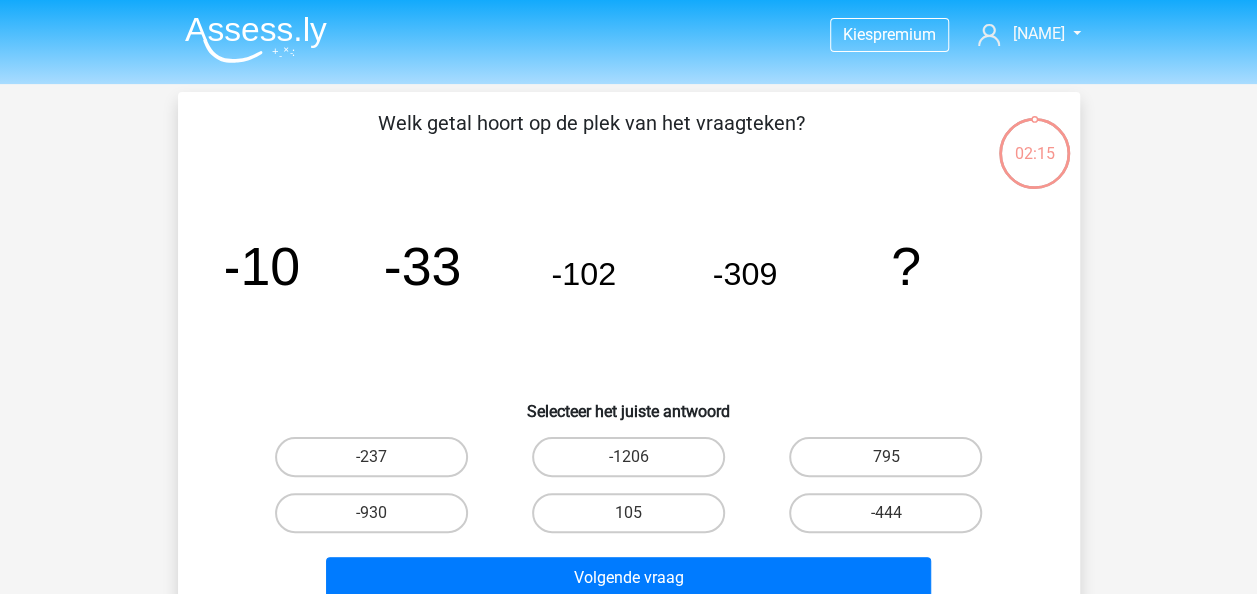 scroll, scrollTop: 92, scrollLeft: 0, axis: vertical 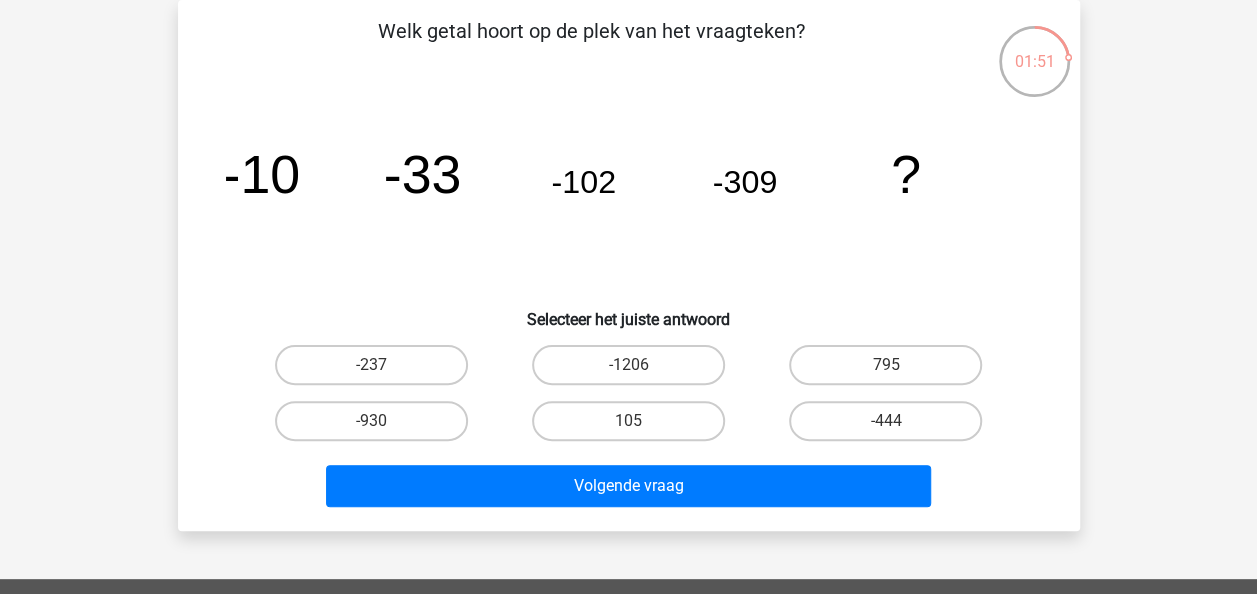 click on "-930" at bounding box center (377, 427) 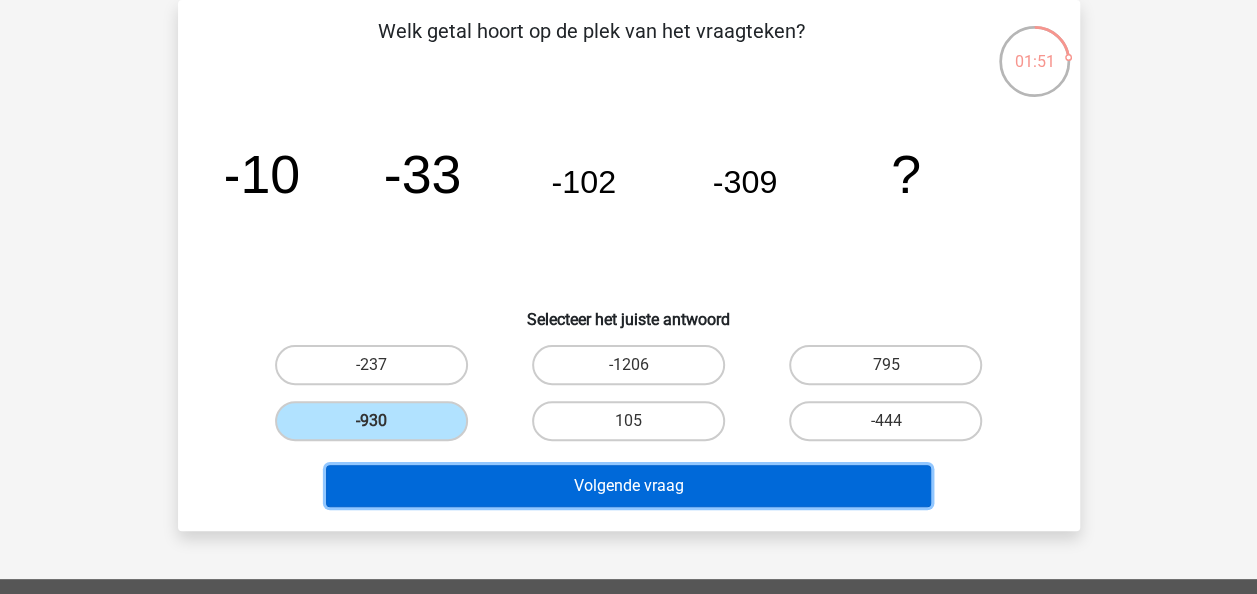click on "Volgende vraag" at bounding box center (628, 486) 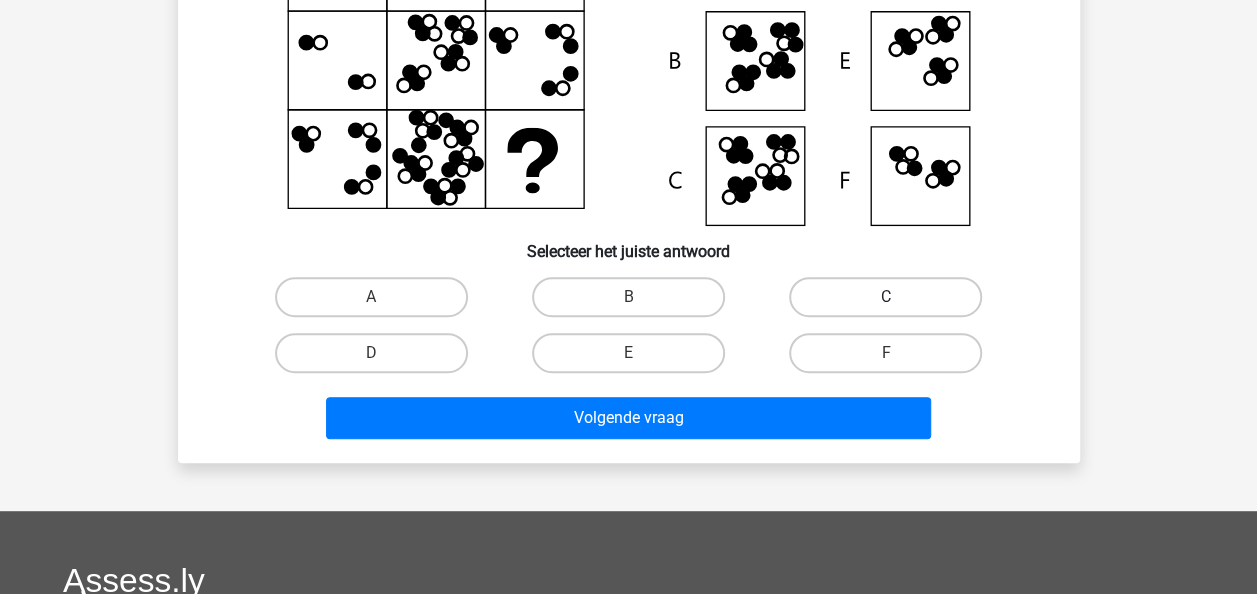 scroll, scrollTop: 292, scrollLeft: 0, axis: vertical 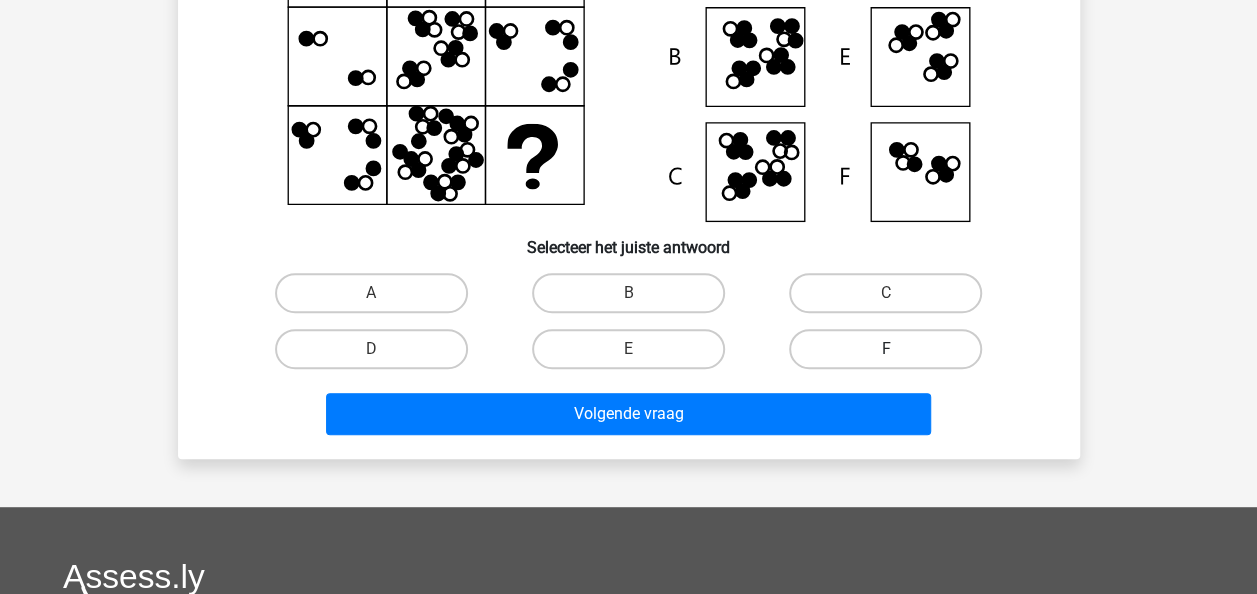 click on "F" at bounding box center [885, 349] 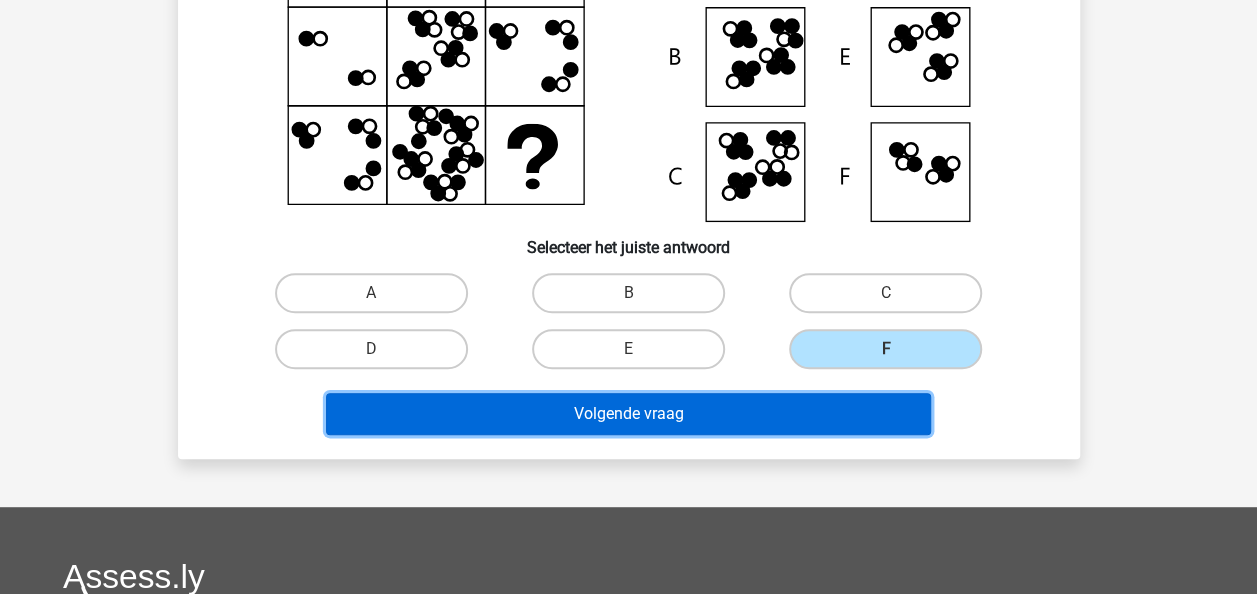 click on "Volgende vraag" at bounding box center (628, 414) 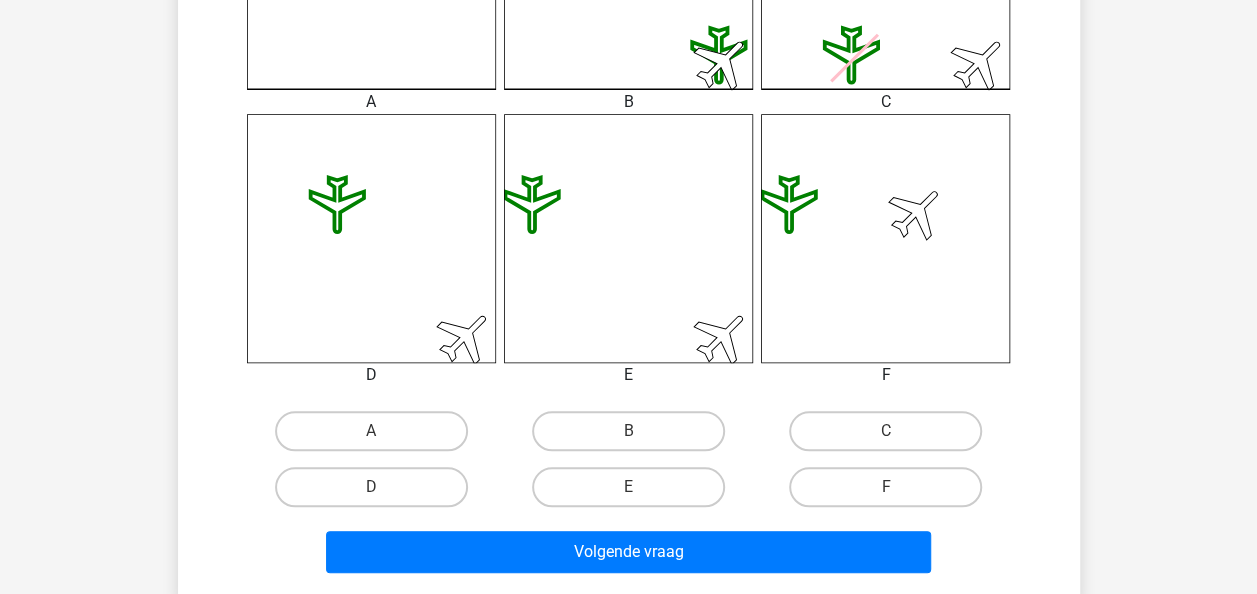scroll, scrollTop: 800, scrollLeft: 0, axis: vertical 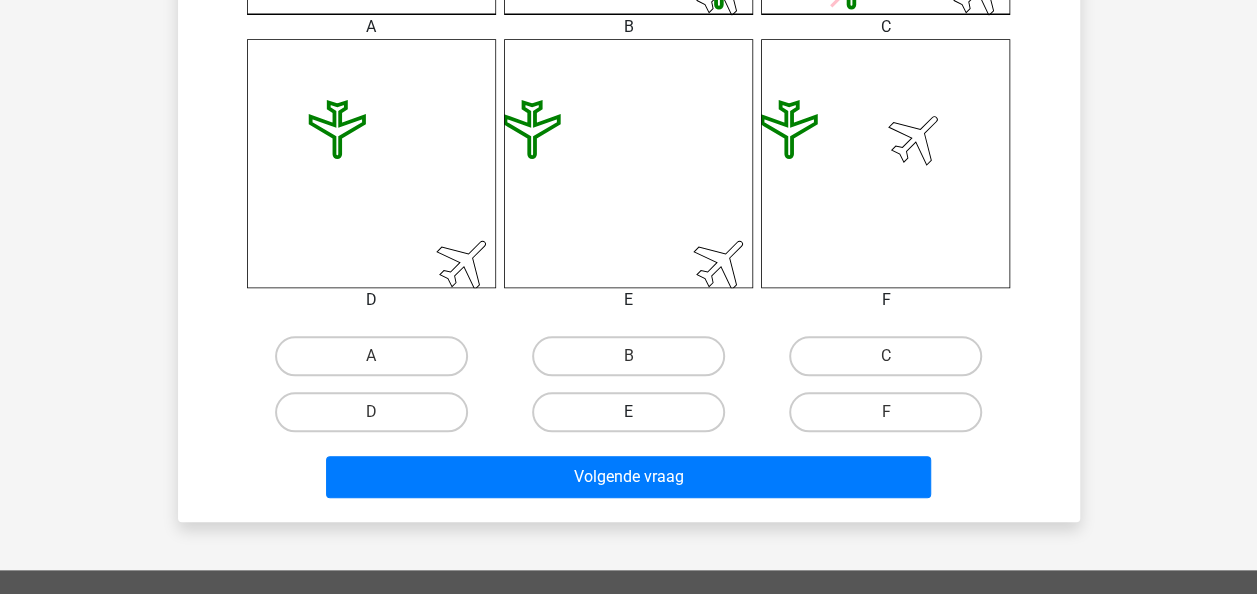 click on "E" at bounding box center [628, 412] 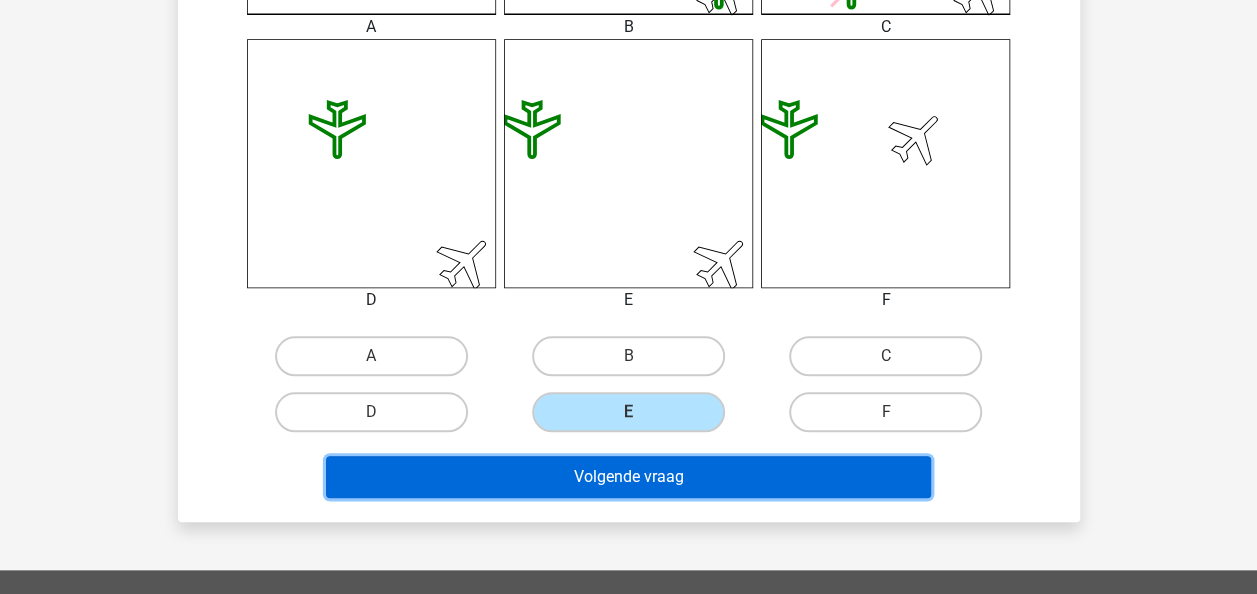 click on "Volgende vraag" at bounding box center (628, 477) 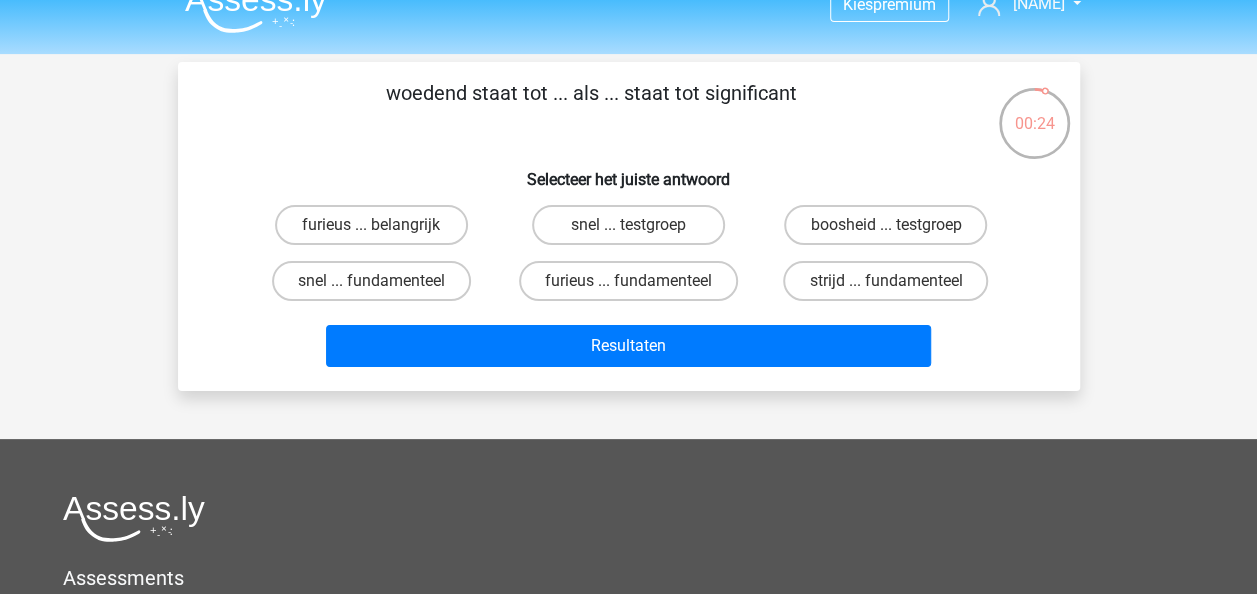 scroll, scrollTop: 0, scrollLeft: 0, axis: both 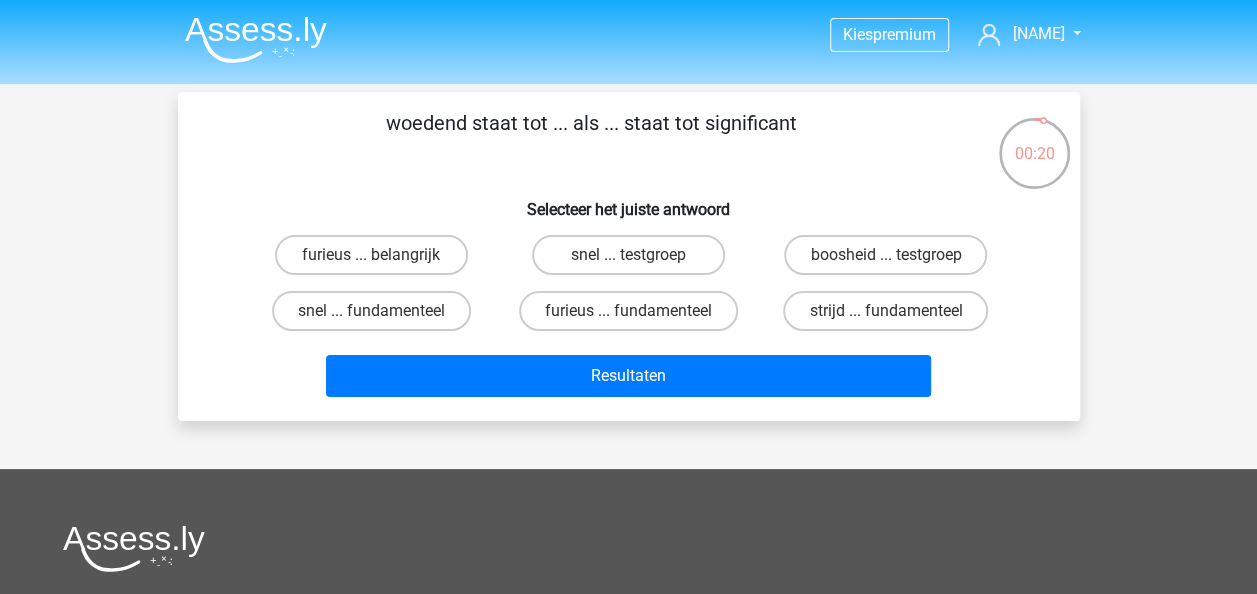 drag, startPoint x: 427, startPoint y: 258, endPoint x: 448, endPoint y: 283, distance: 32.649654 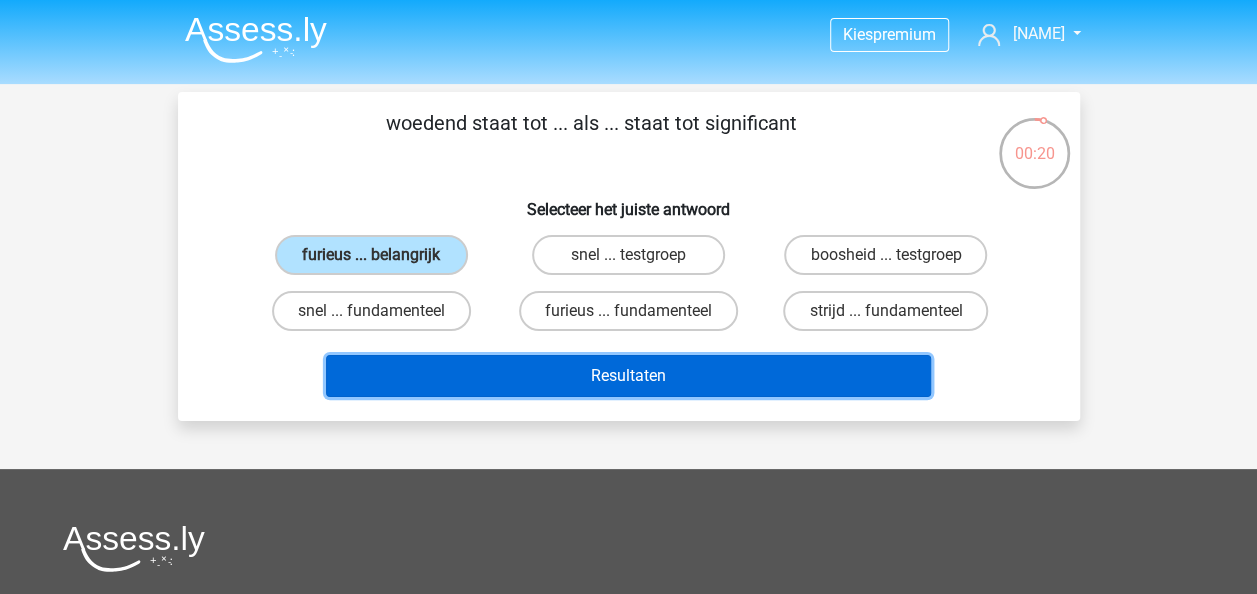 click on "Resultaten" at bounding box center (628, 376) 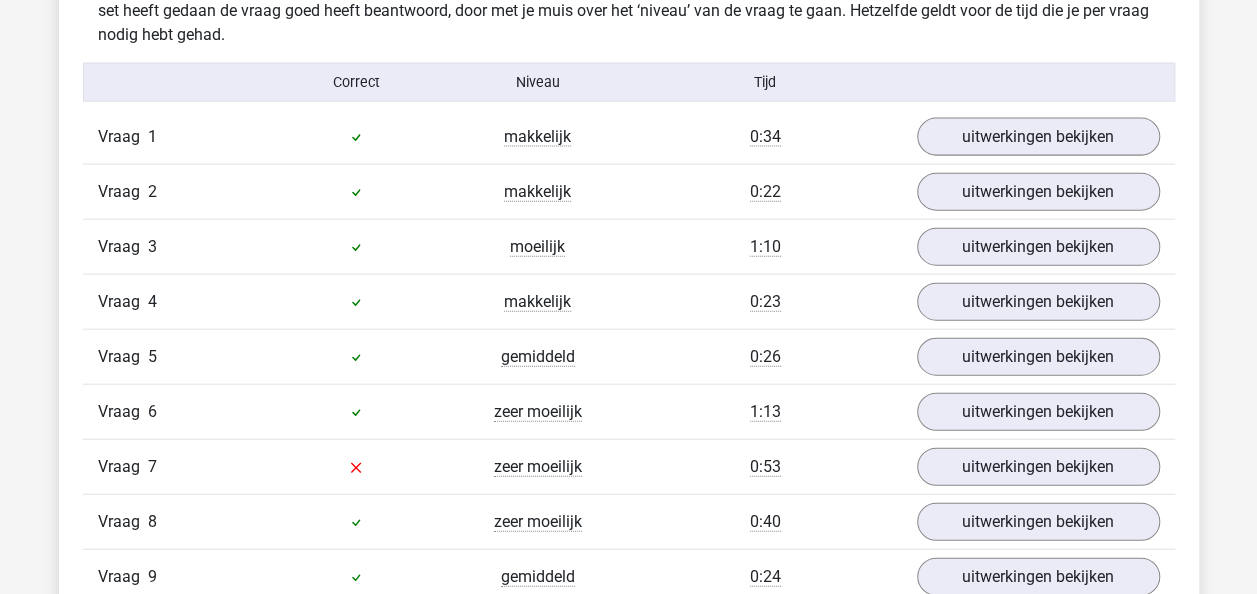 scroll, scrollTop: 2300, scrollLeft: 0, axis: vertical 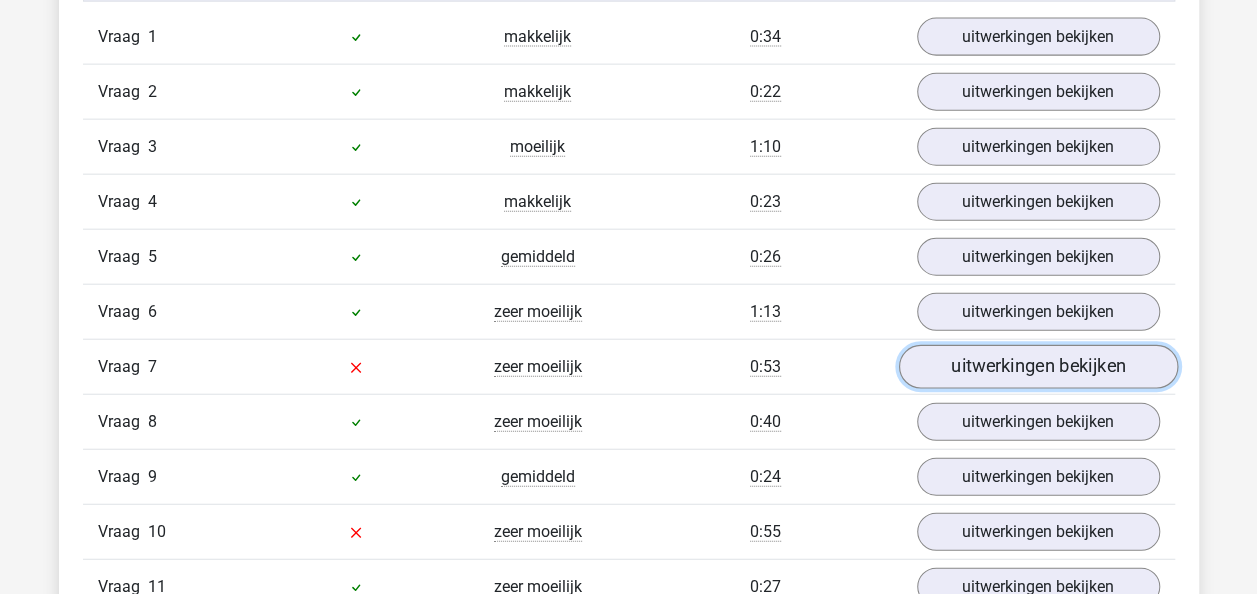 click on "uitwerkingen bekijken" at bounding box center (1037, 368) 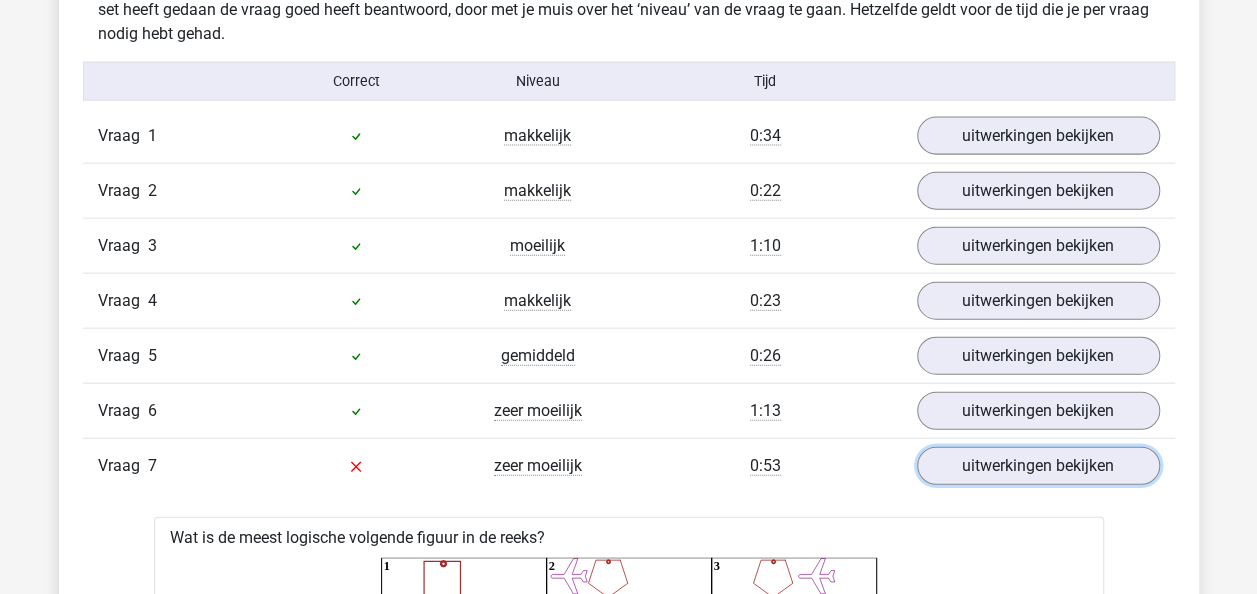 scroll, scrollTop: 2300, scrollLeft: 0, axis: vertical 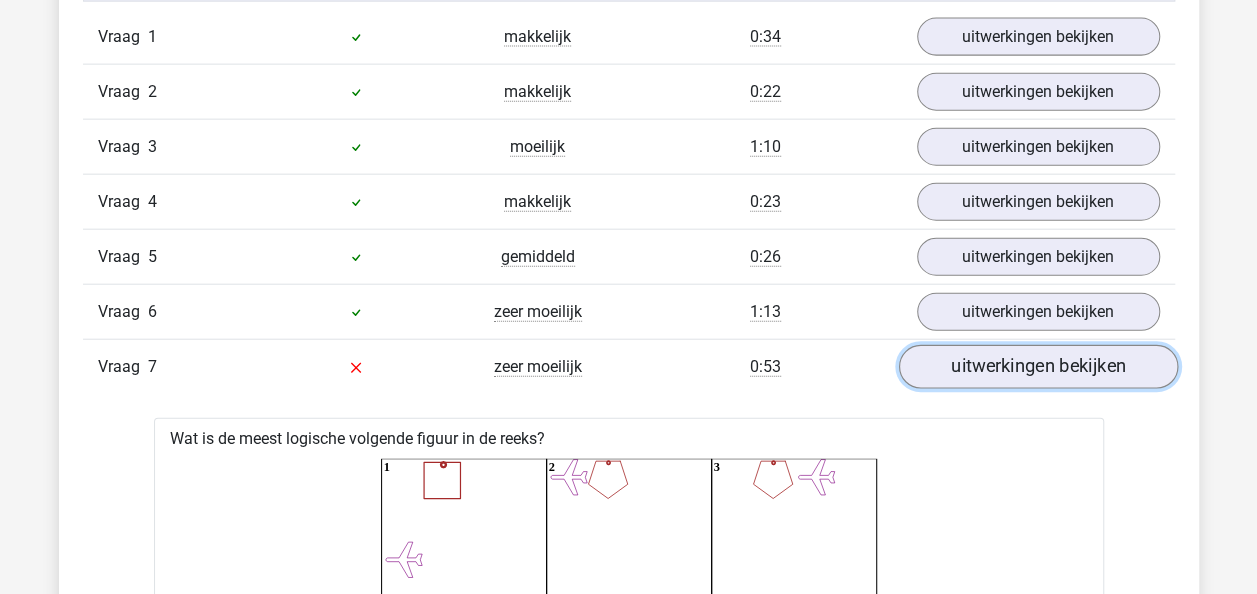 click on "uitwerkingen bekijken" at bounding box center [1037, 368] 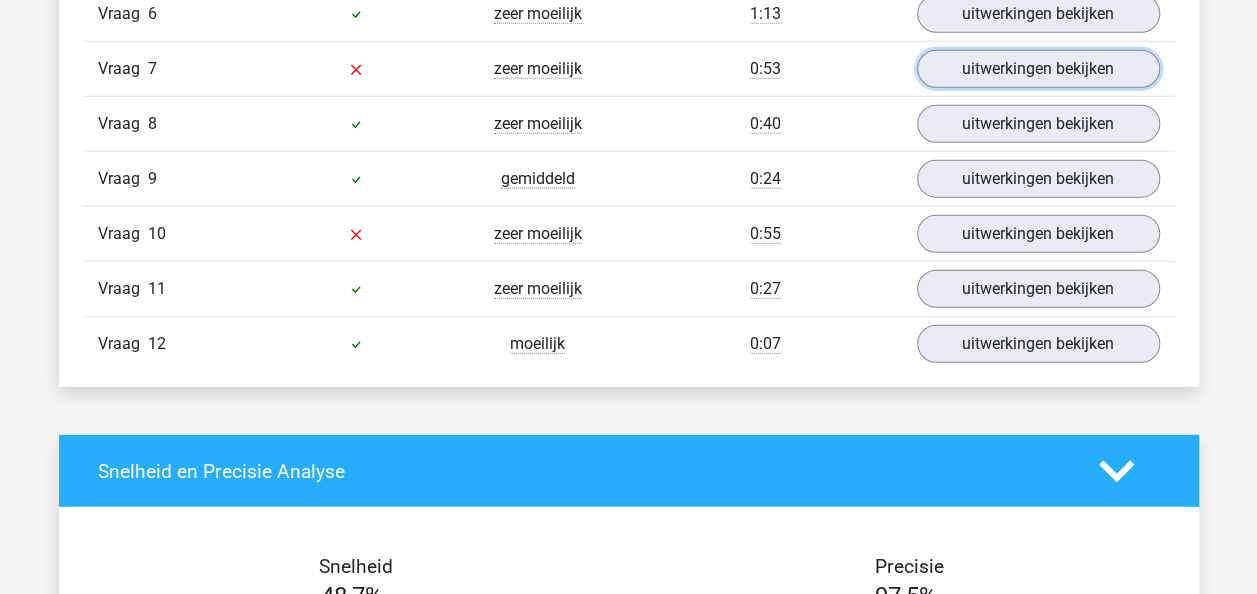 scroll, scrollTop: 2600, scrollLeft: 0, axis: vertical 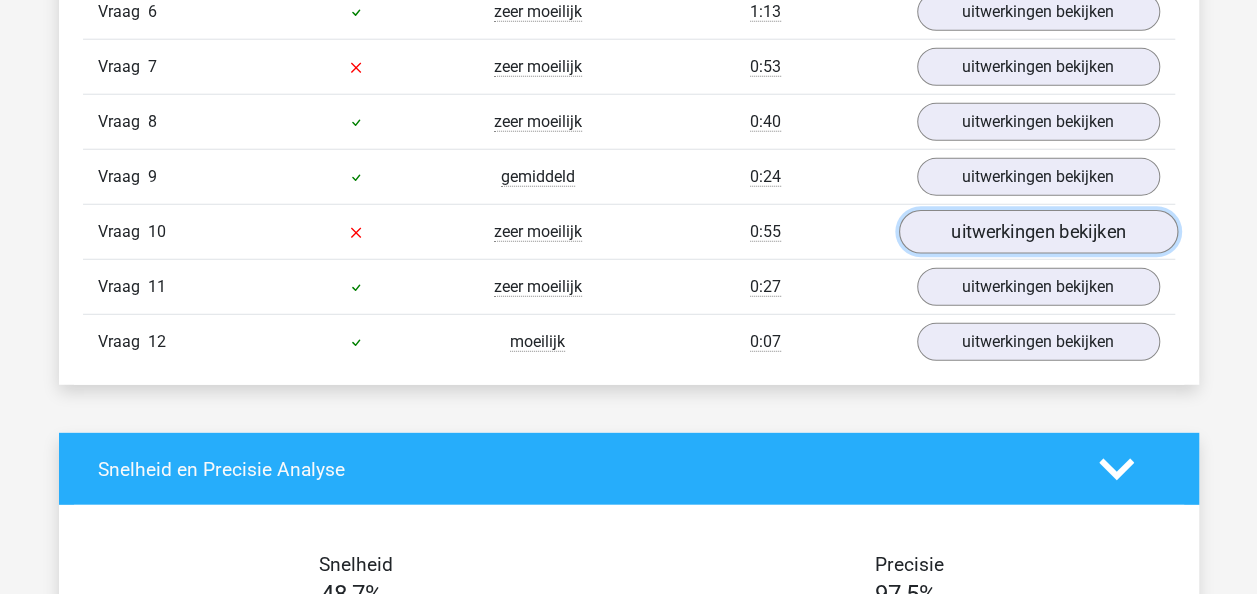 click on "uitwerkingen bekijken" at bounding box center (1037, 233) 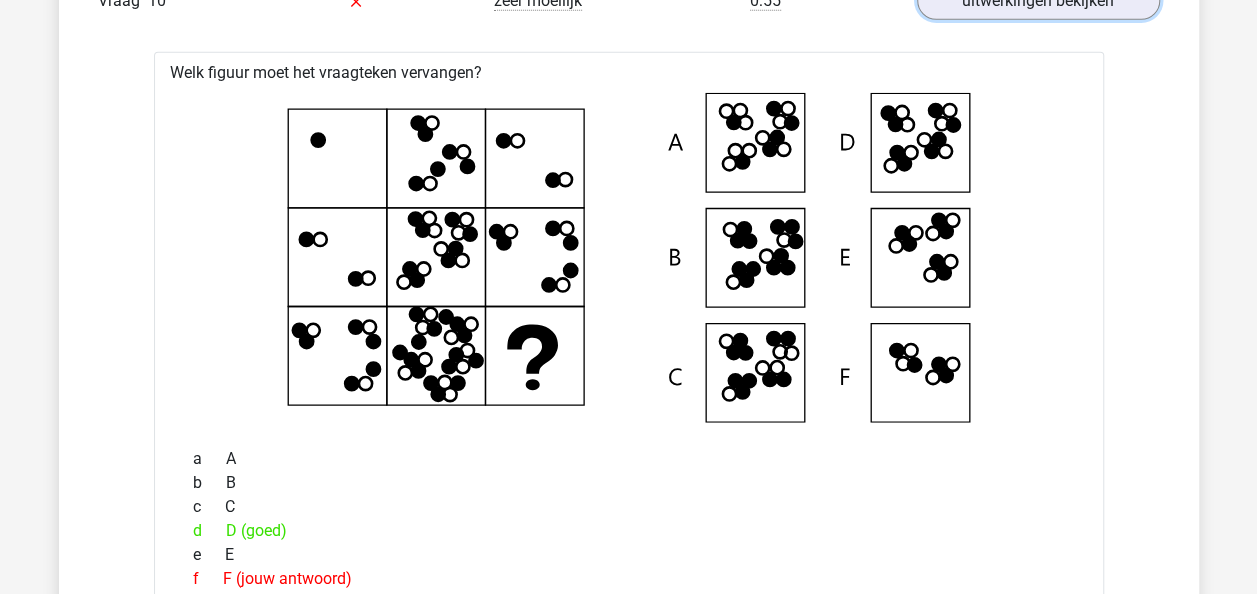 scroll, scrollTop: 2800, scrollLeft: 0, axis: vertical 